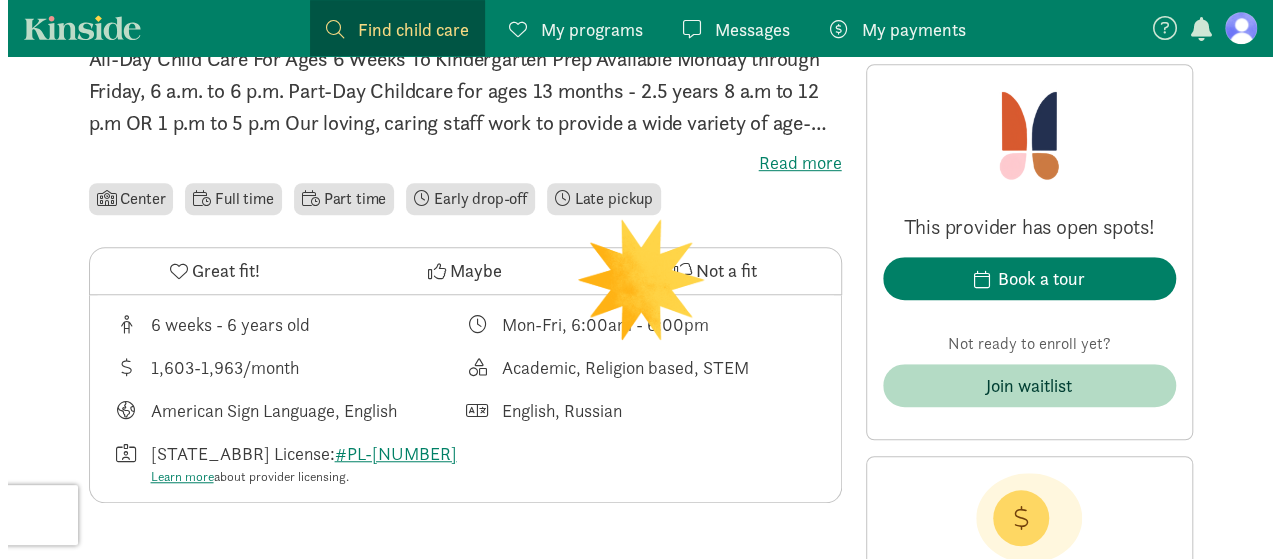 scroll, scrollTop: 527, scrollLeft: 0, axis: vertical 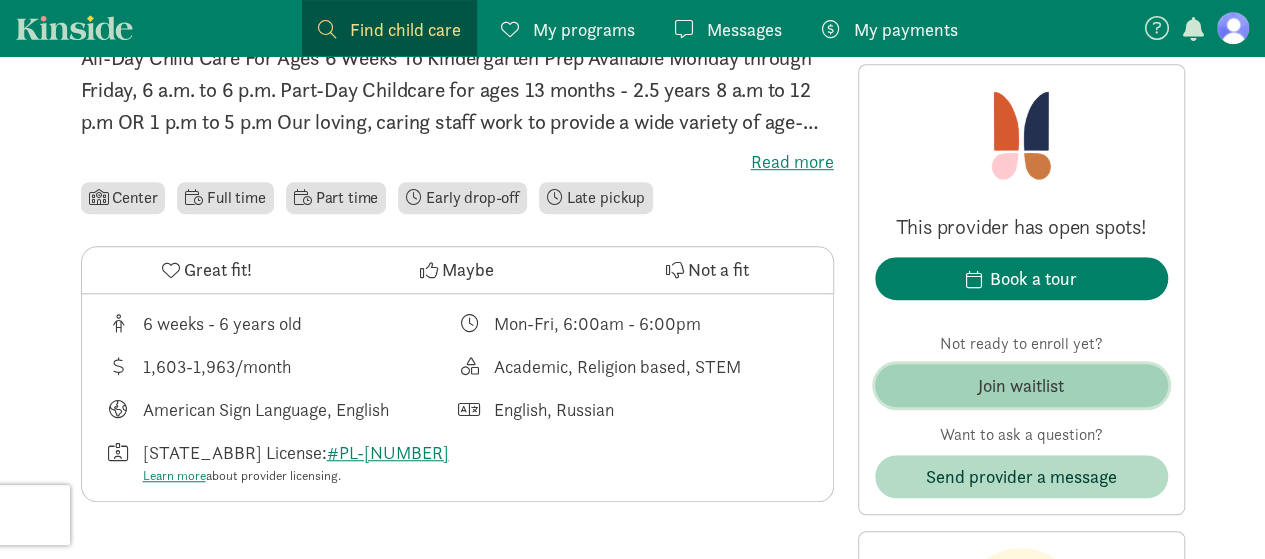 click on "Join waitlist" 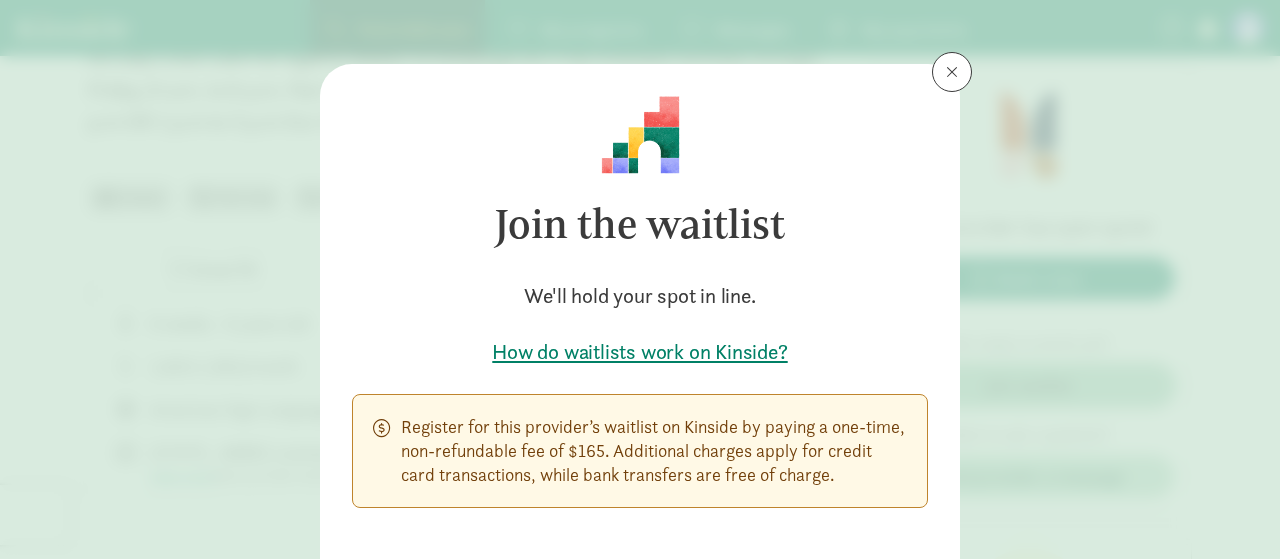 scroll, scrollTop: 151, scrollLeft: 0, axis: vertical 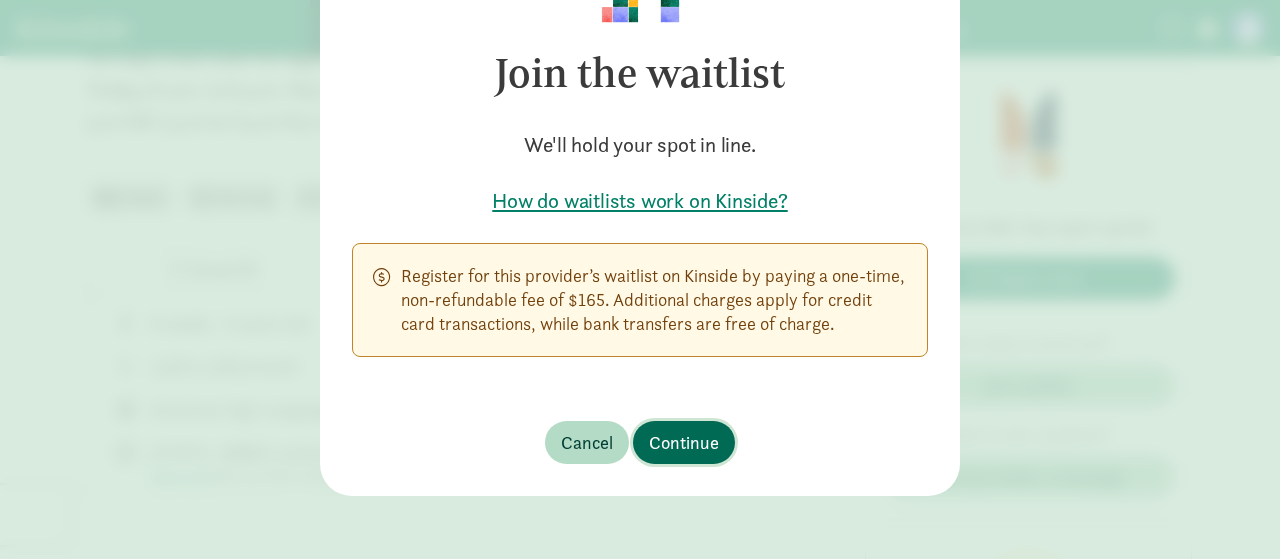 click on "Continue" at bounding box center [684, 442] 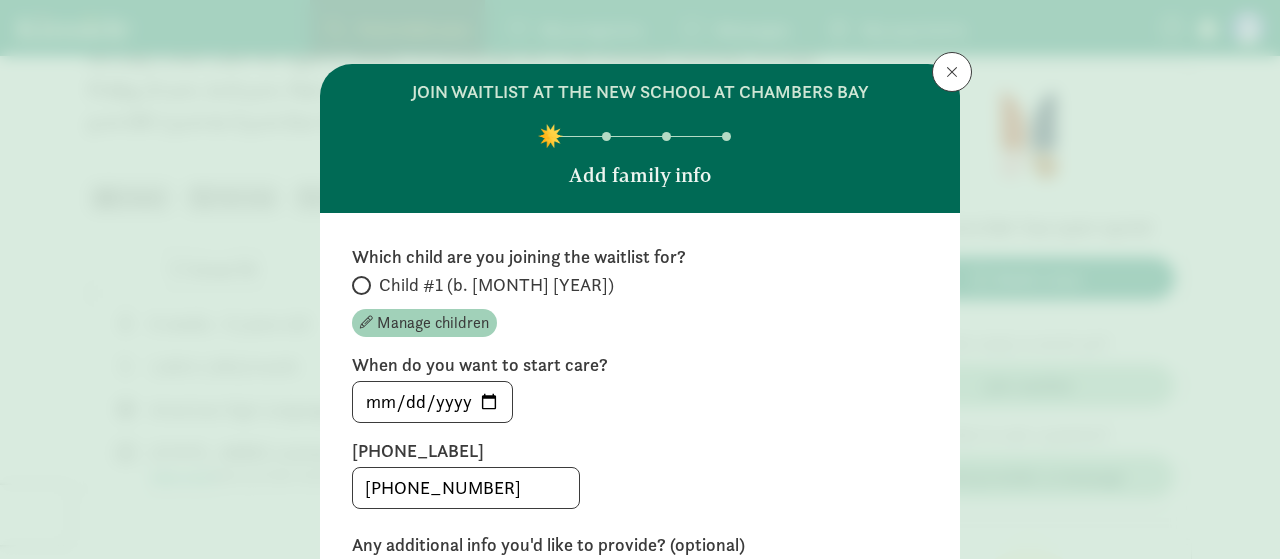 scroll, scrollTop: 73, scrollLeft: 0, axis: vertical 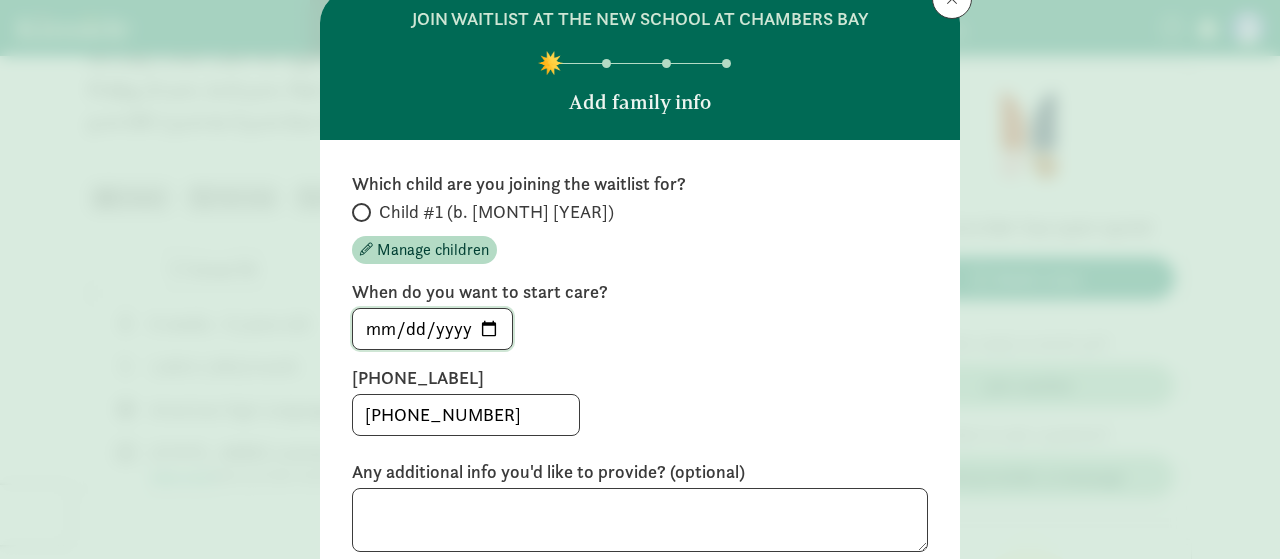 click on "[DATE]" 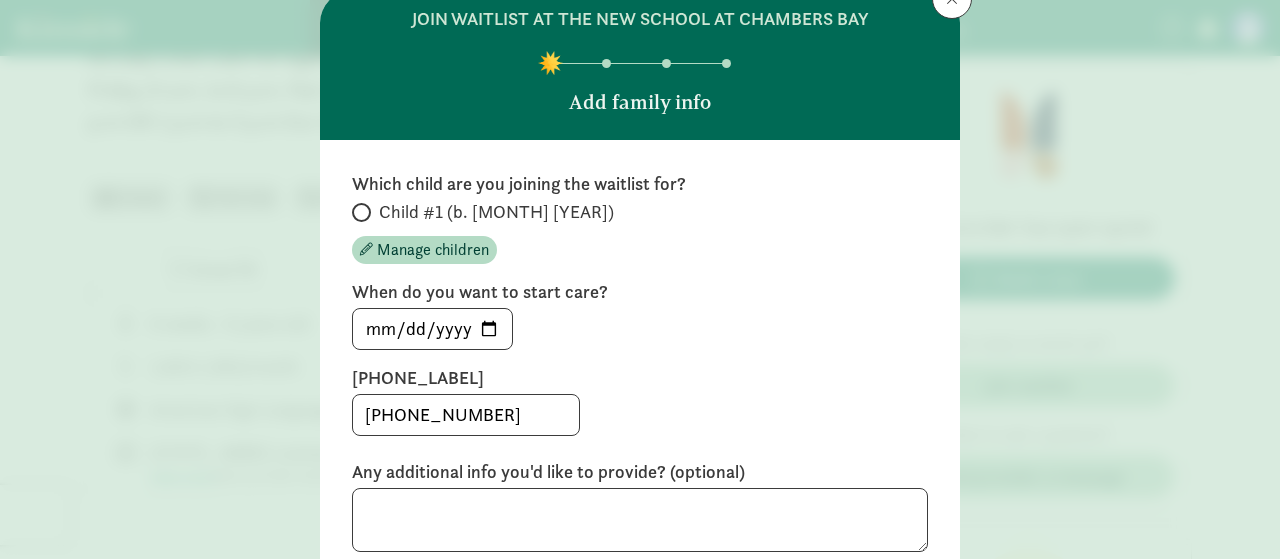 type on "2025-09-06" 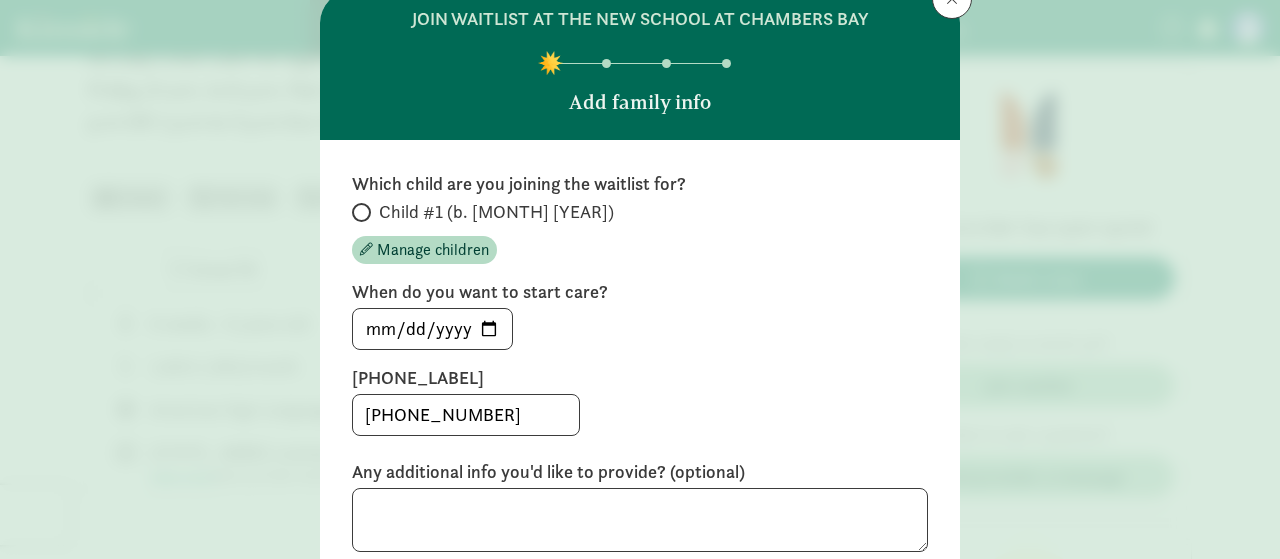 scroll, scrollTop: 0, scrollLeft: 0, axis: both 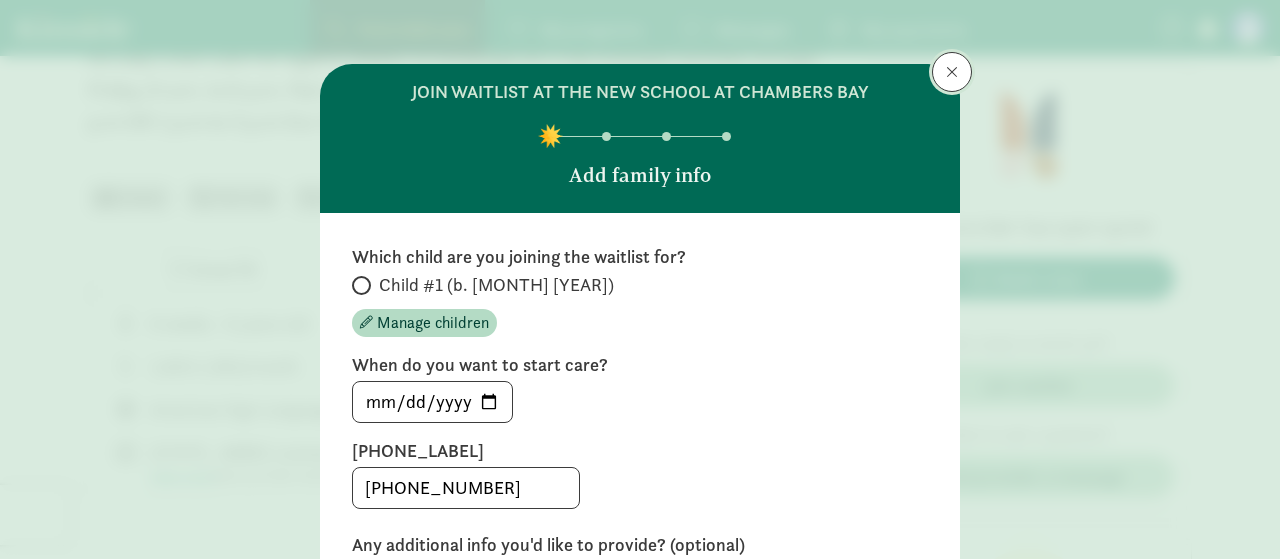 click at bounding box center (952, 72) 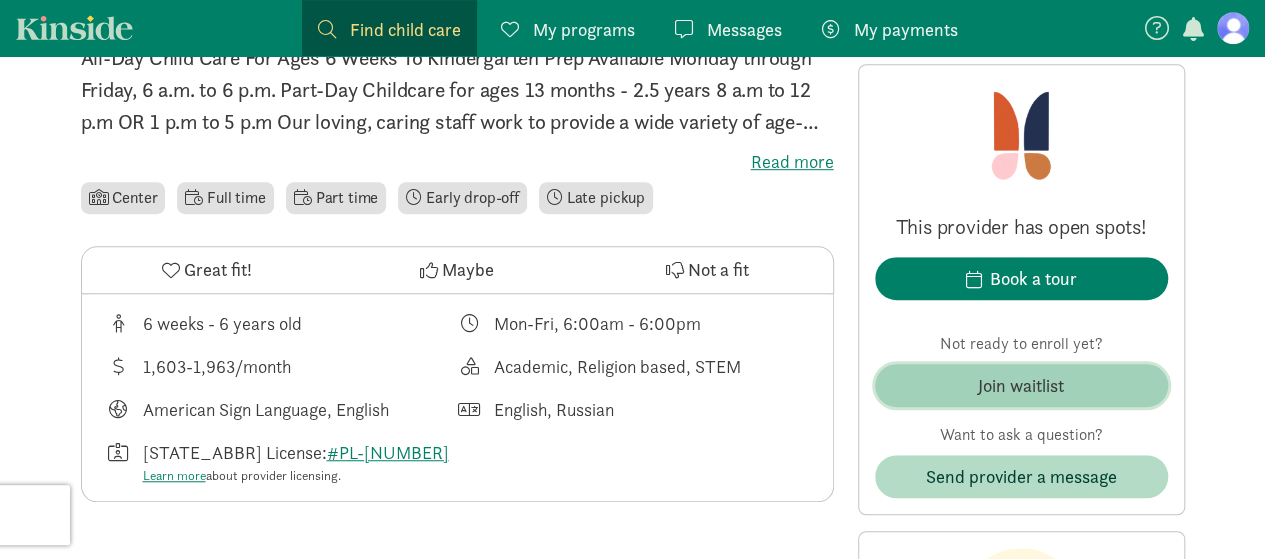 click on "Join waitlist" 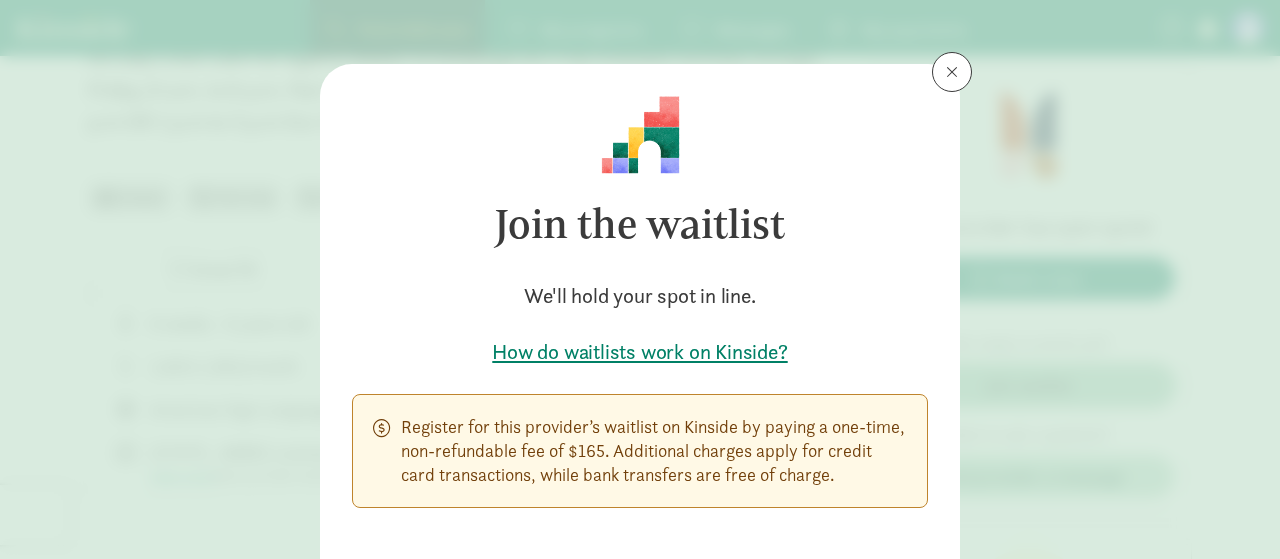scroll, scrollTop: 151, scrollLeft: 0, axis: vertical 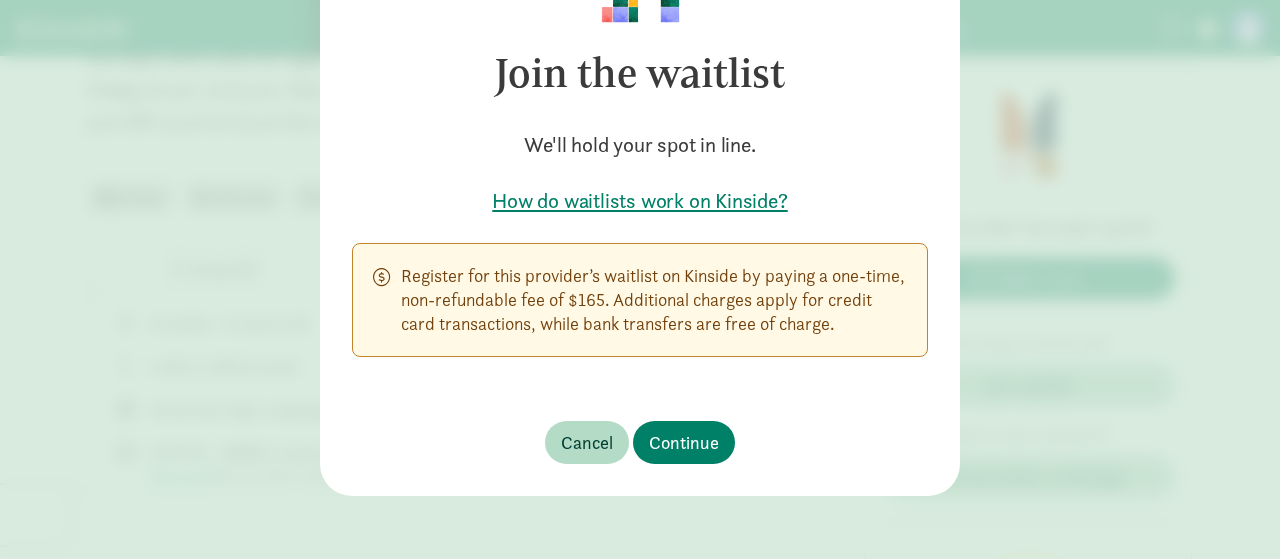 drag, startPoint x: 622, startPoint y: 297, endPoint x: 925, endPoint y: 358, distance: 309.07928 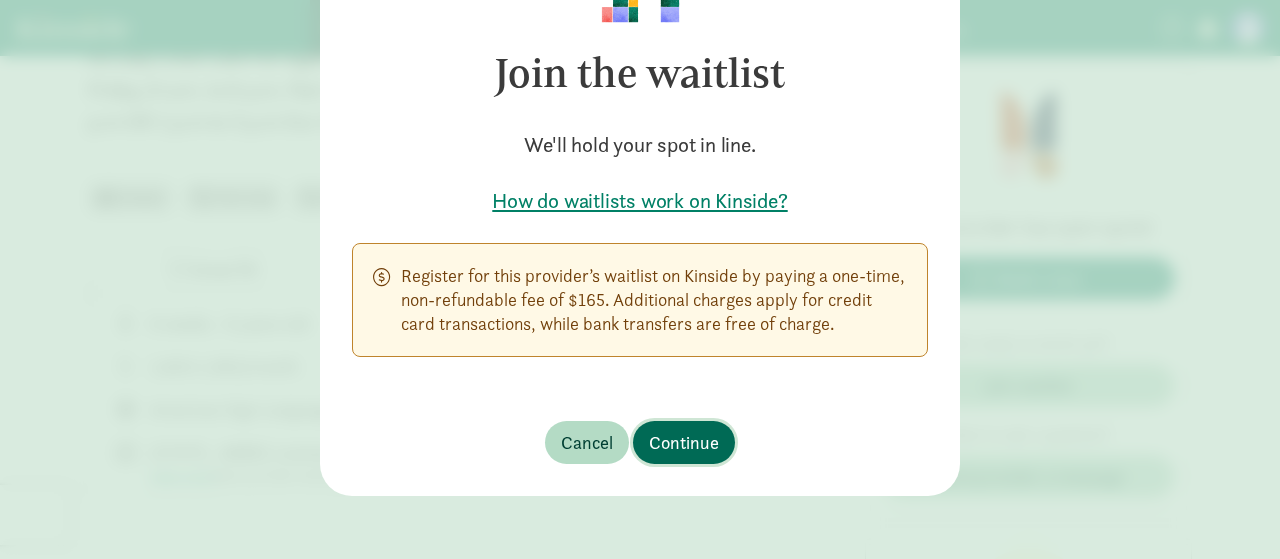 click on "Continue" at bounding box center (684, 442) 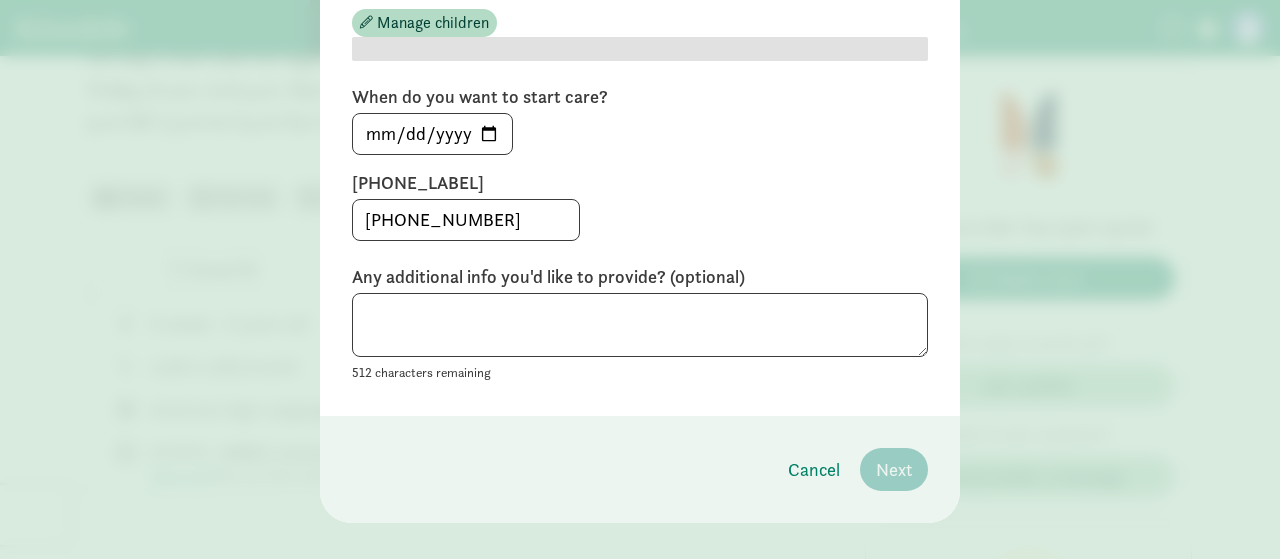 scroll, scrollTop: 294, scrollLeft: 0, axis: vertical 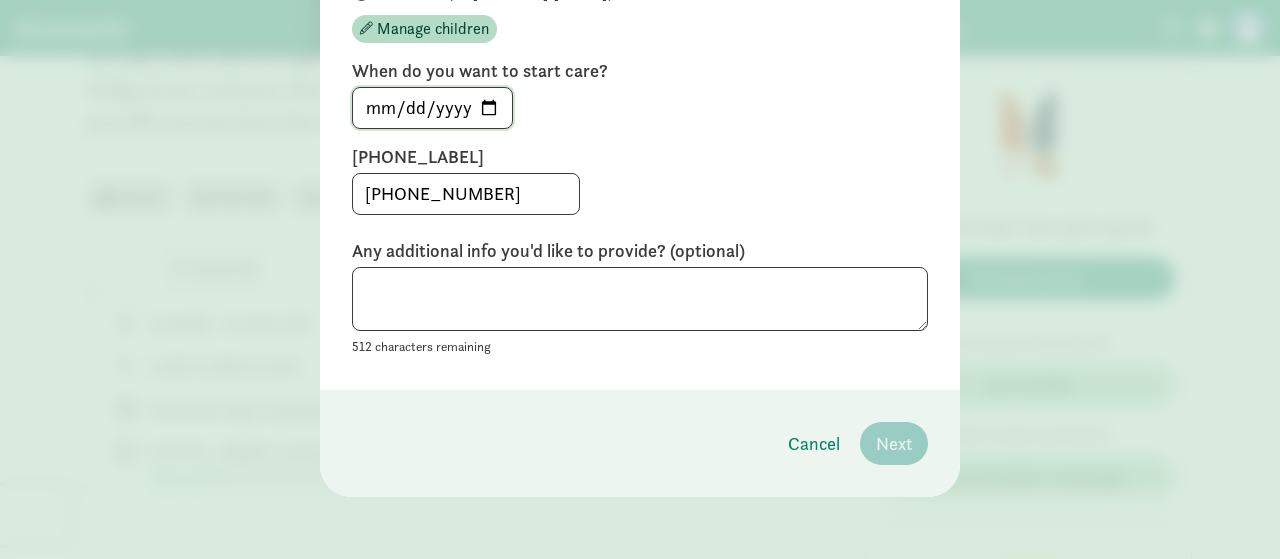 click on "[DATE]" 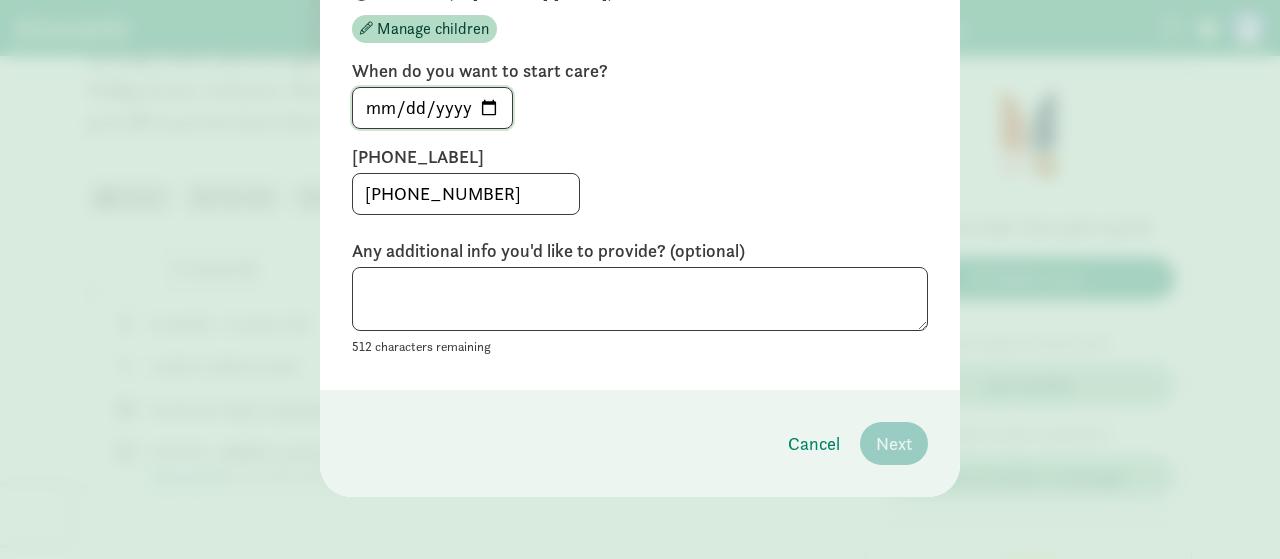 click on "2026-02-01" 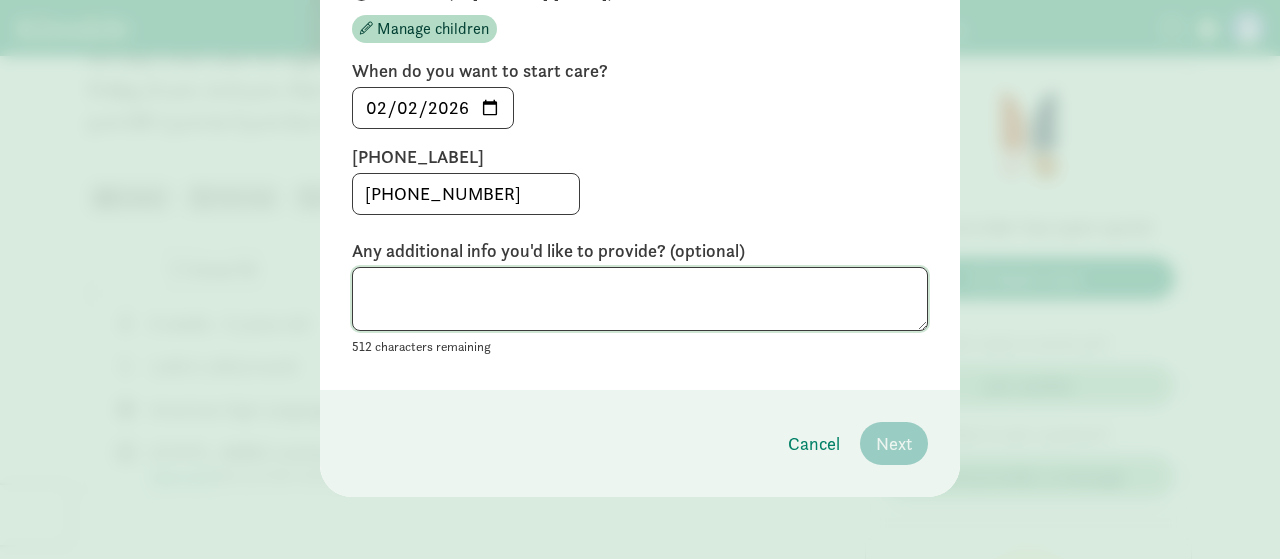 click at bounding box center (640, 299) 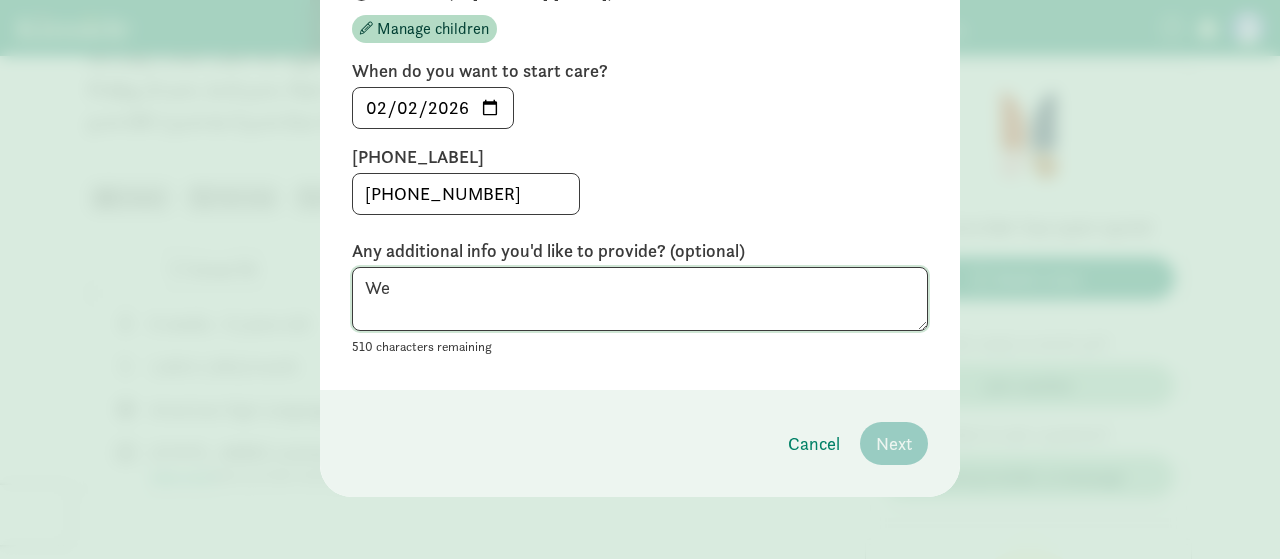 type on "W" 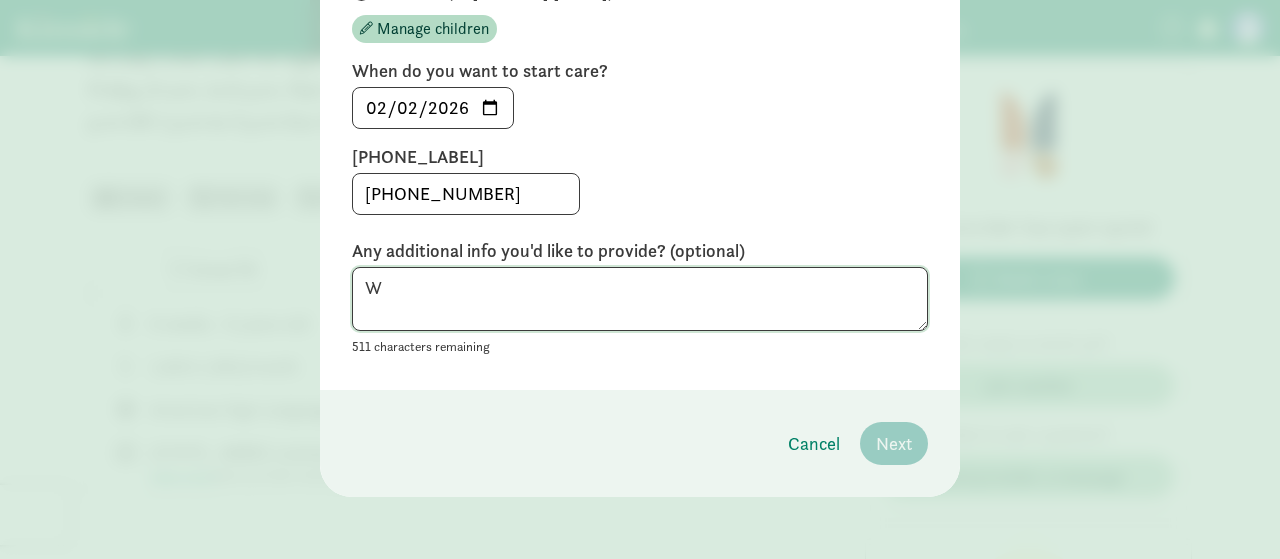 type 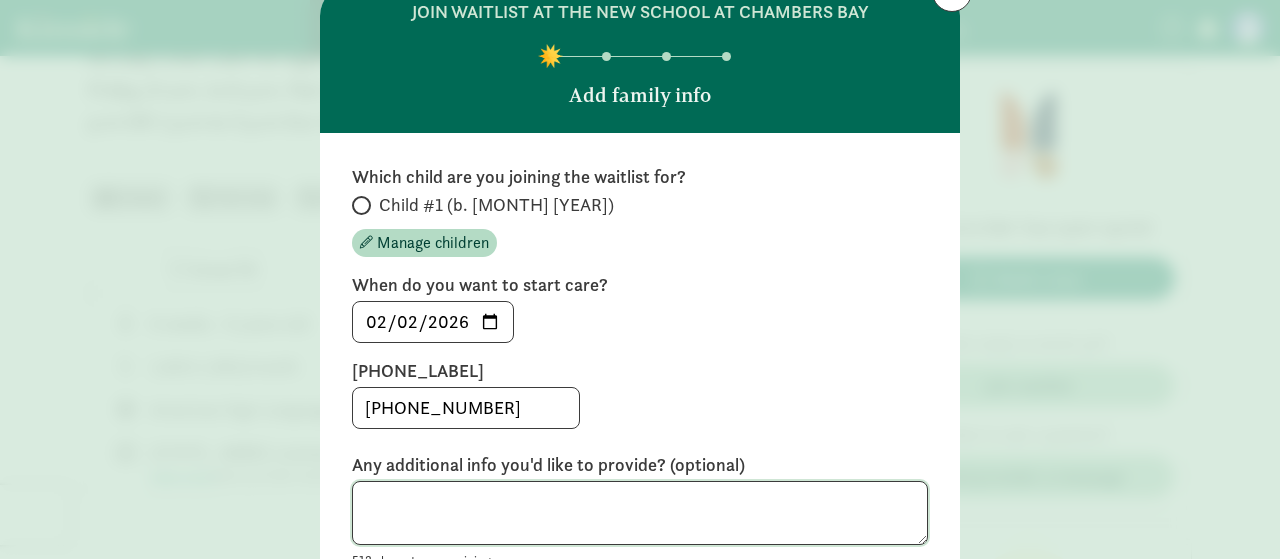 scroll, scrollTop: 82, scrollLeft: 0, axis: vertical 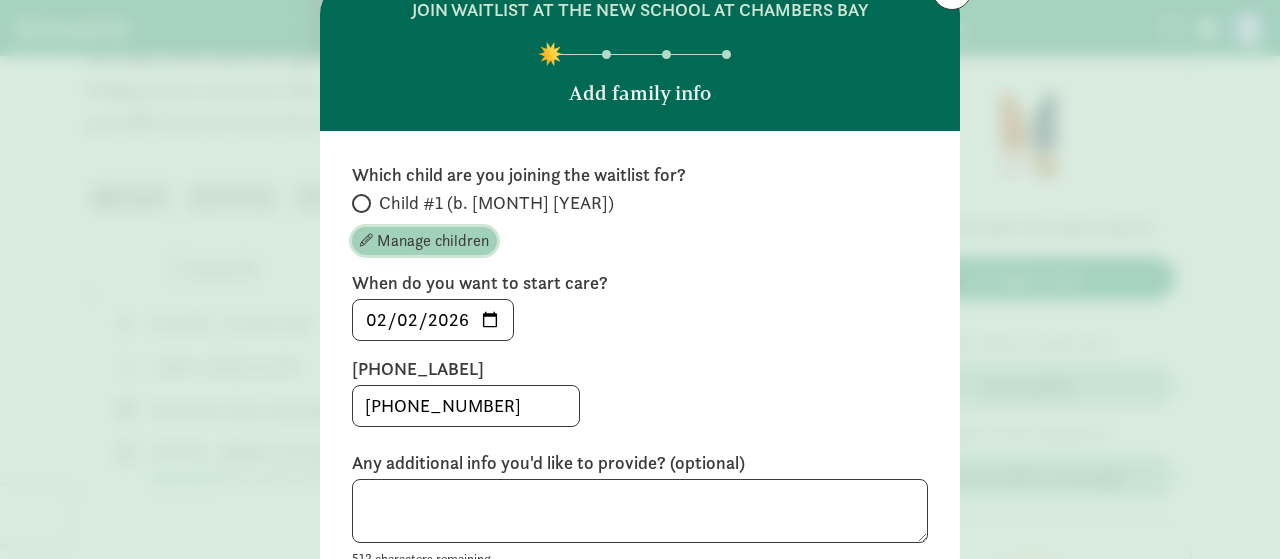 click on "Manage children" at bounding box center (433, 241) 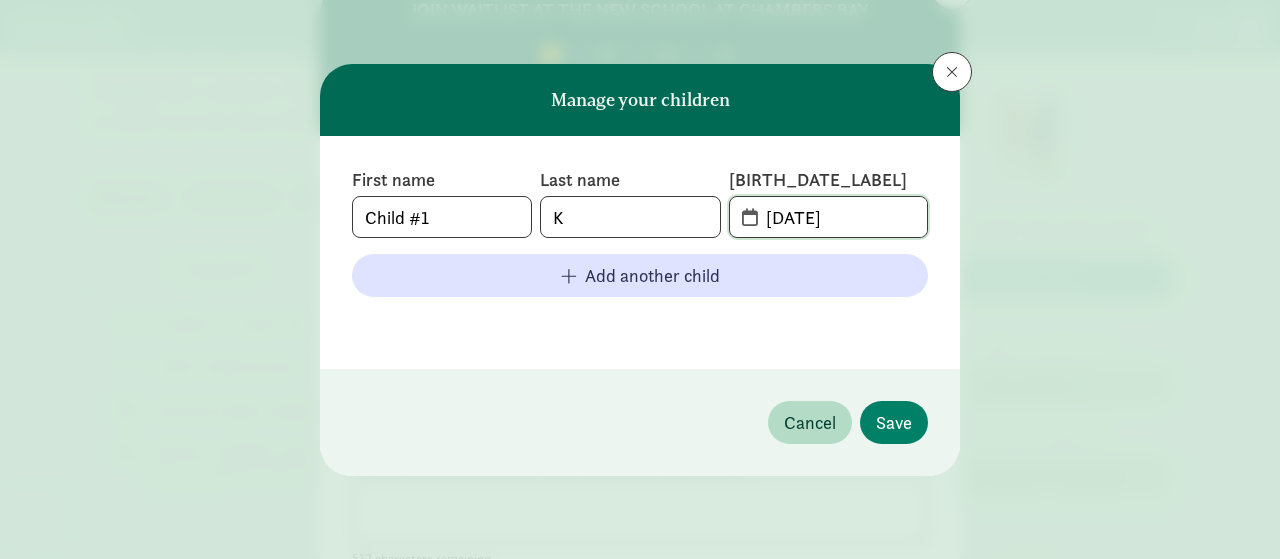 click on "03-03-2025" 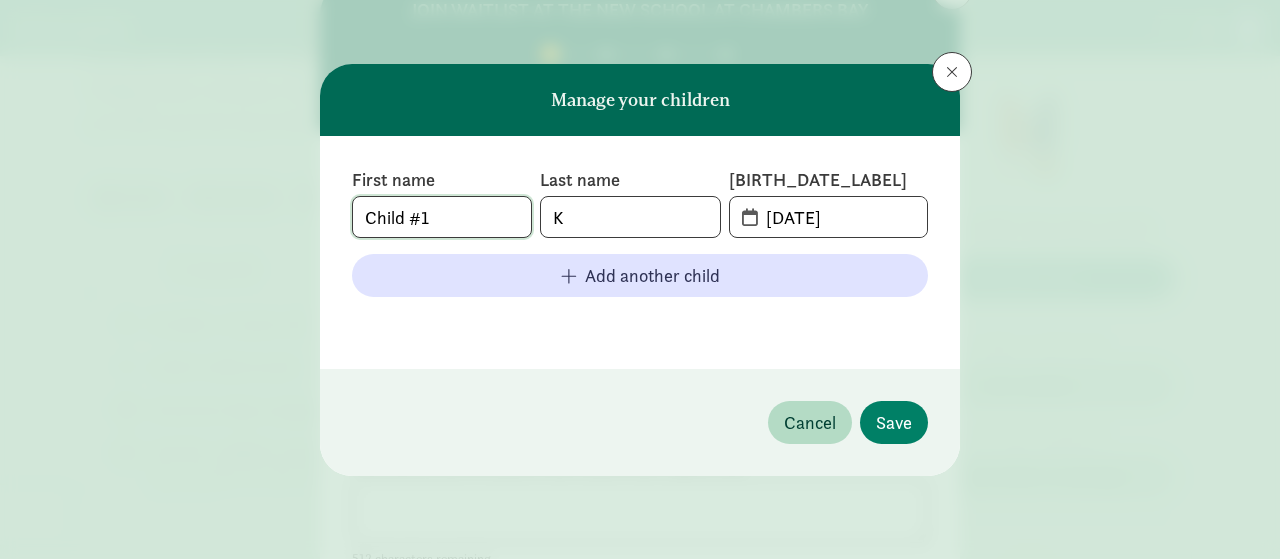 drag, startPoint x: 126, startPoint y: 203, endPoint x: 98, endPoint y: 193, distance: 29.732138 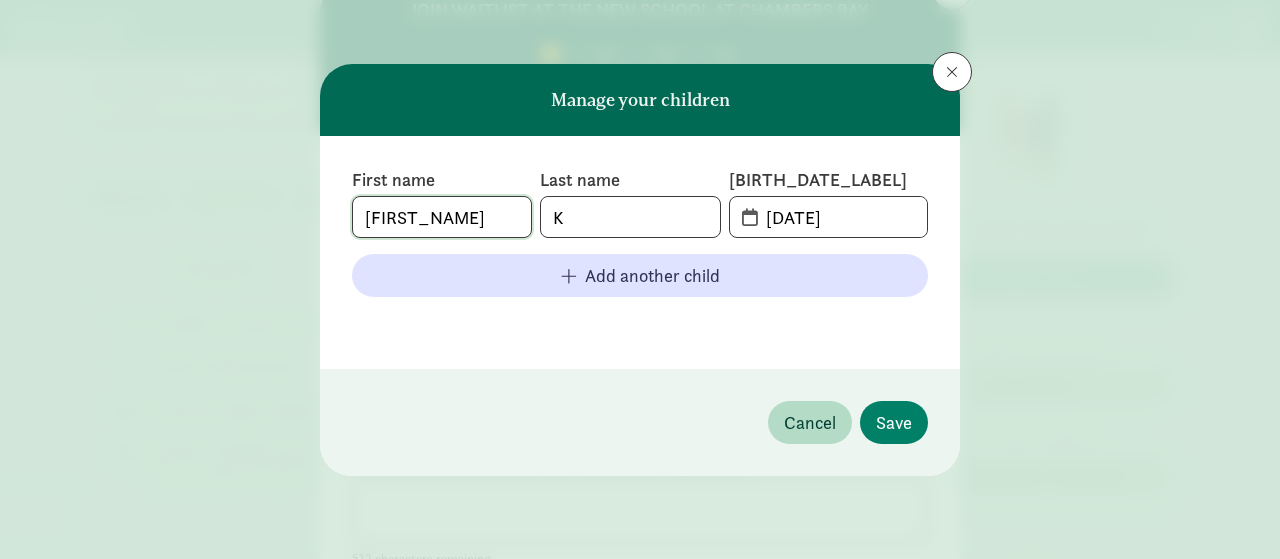 type on "Aanya" 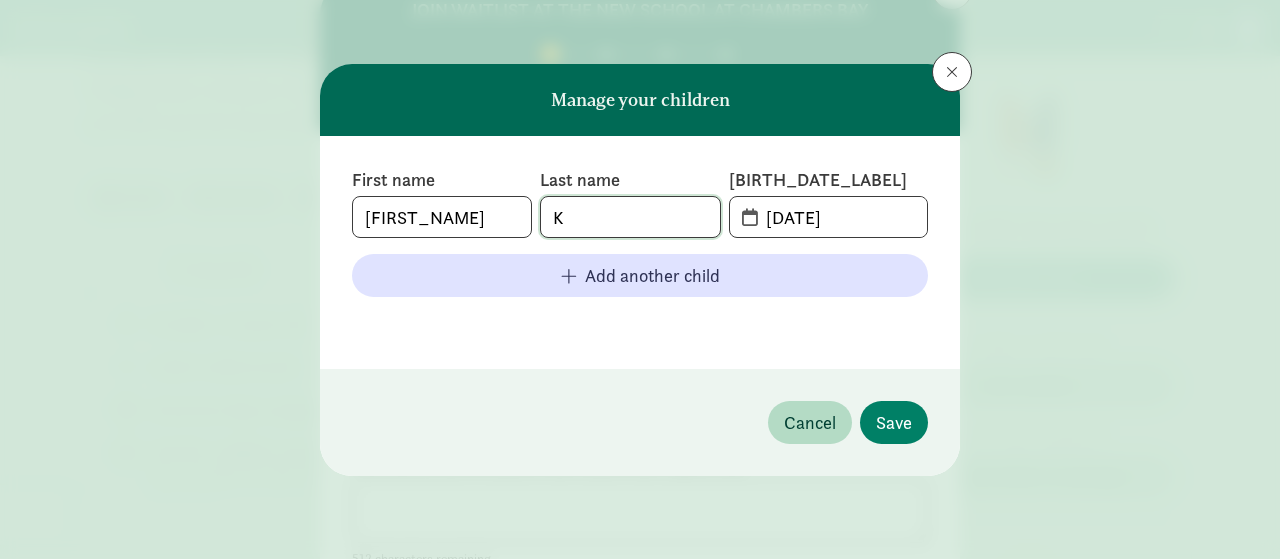 click on "K" 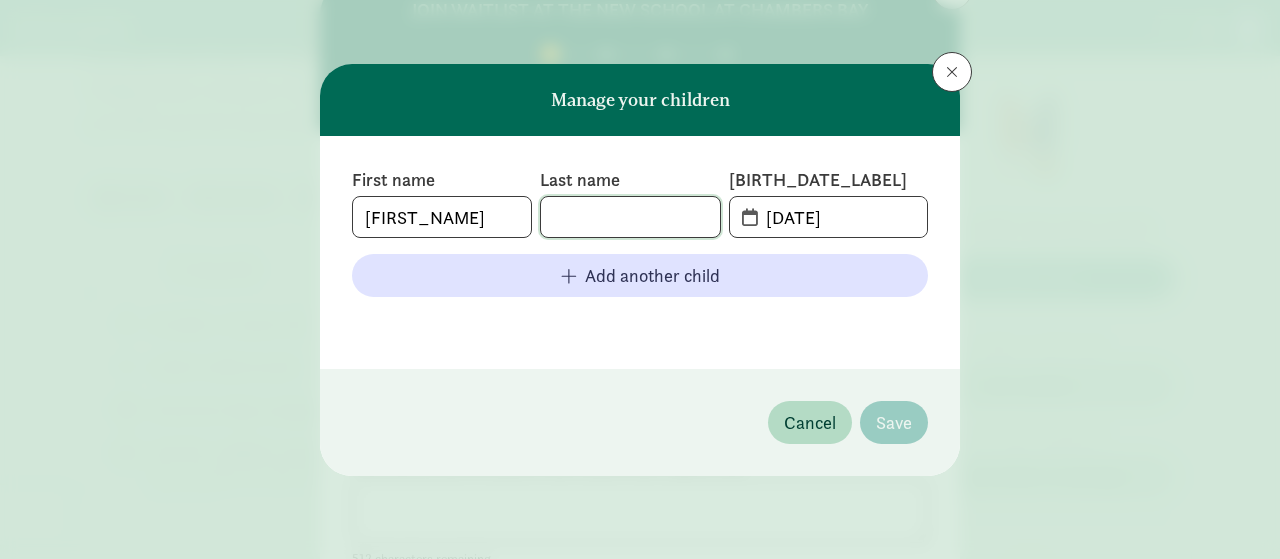 type on "O" 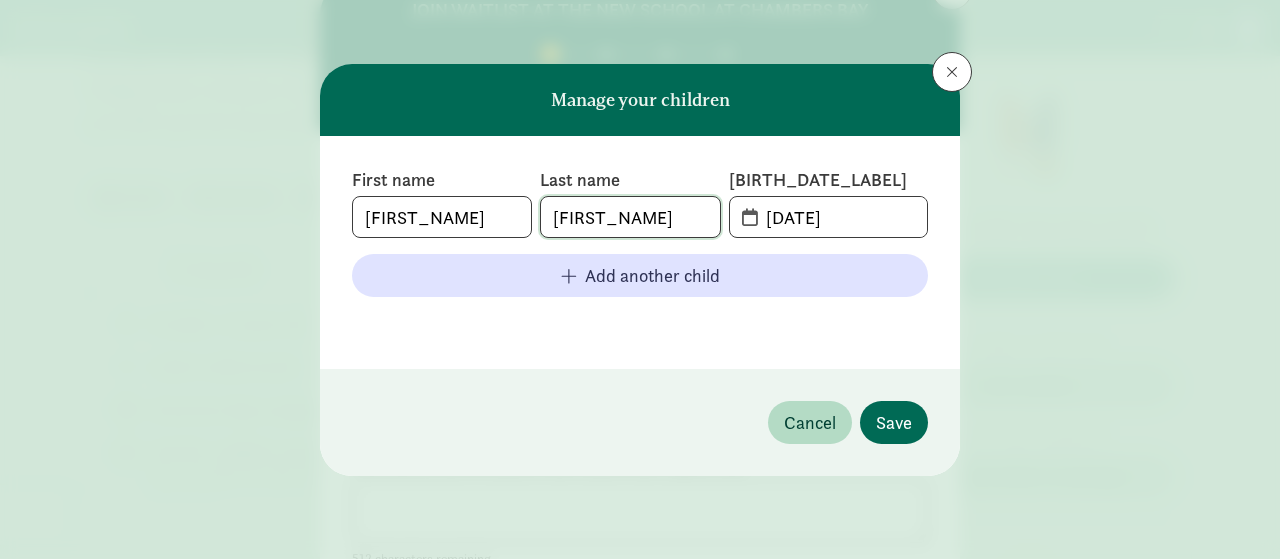 type on "Prajwal" 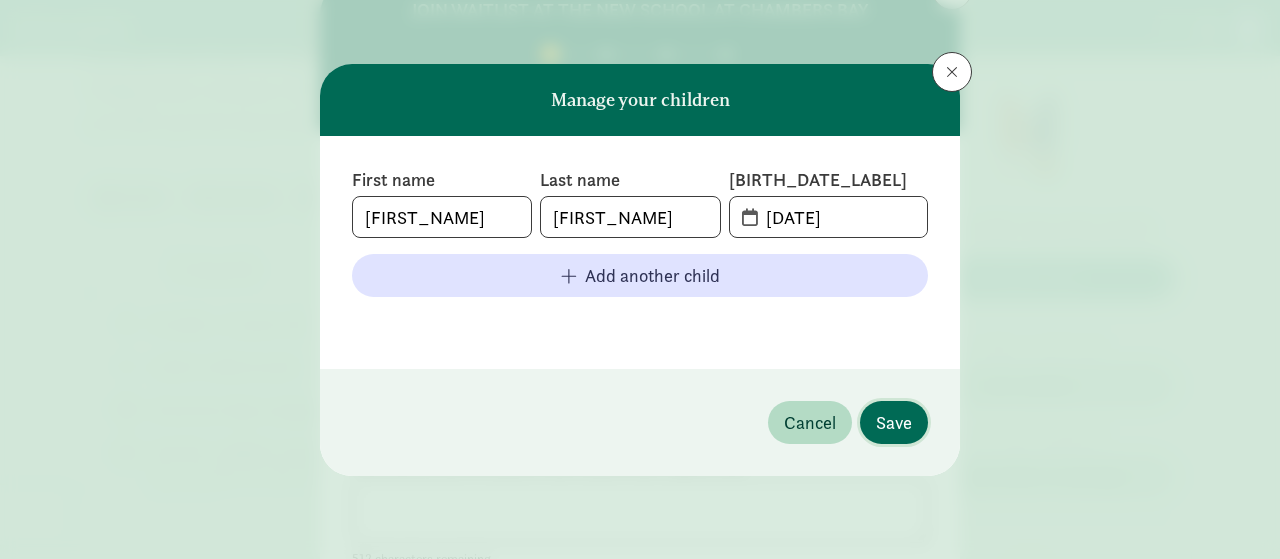 click on "Save" at bounding box center (894, 422) 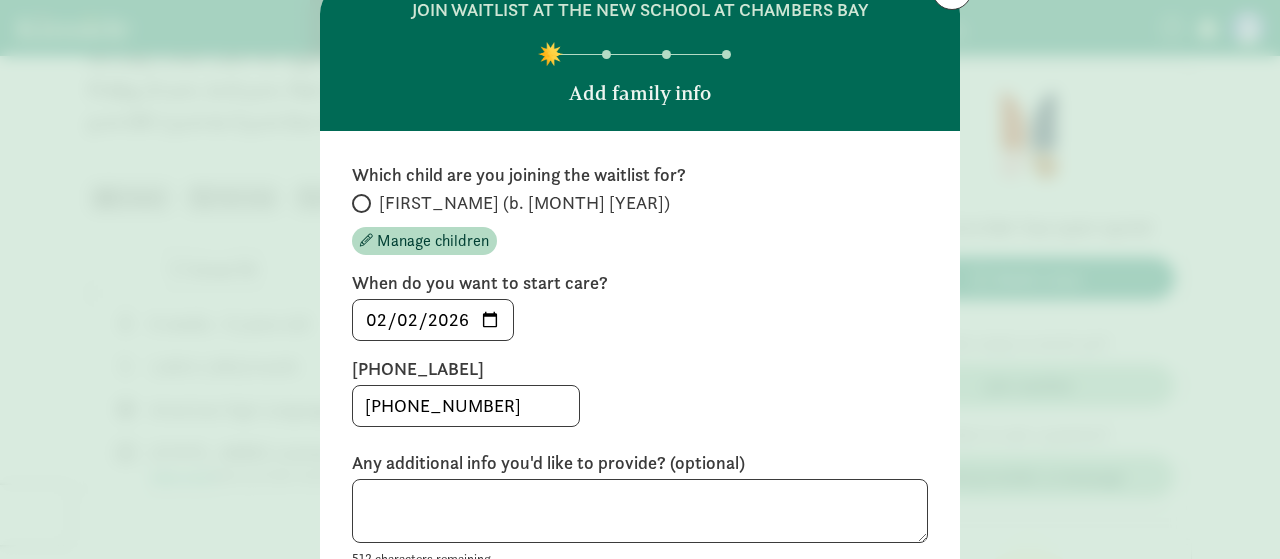 scroll, scrollTop: 294, scrollLeft: 0, axis: vertical 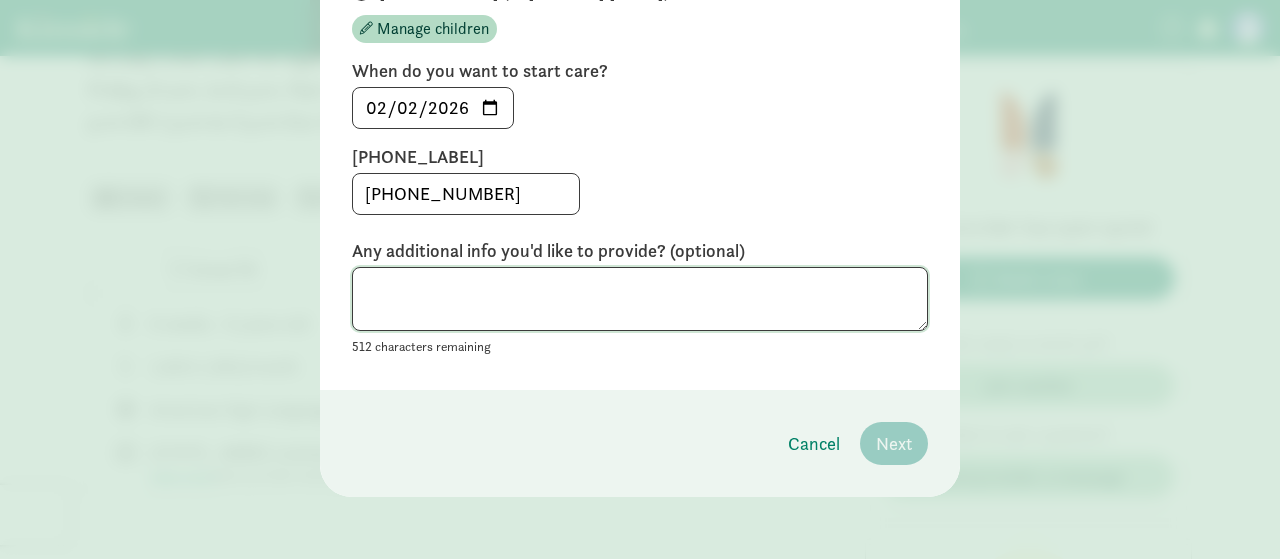 click at bounding box center (640, 299) 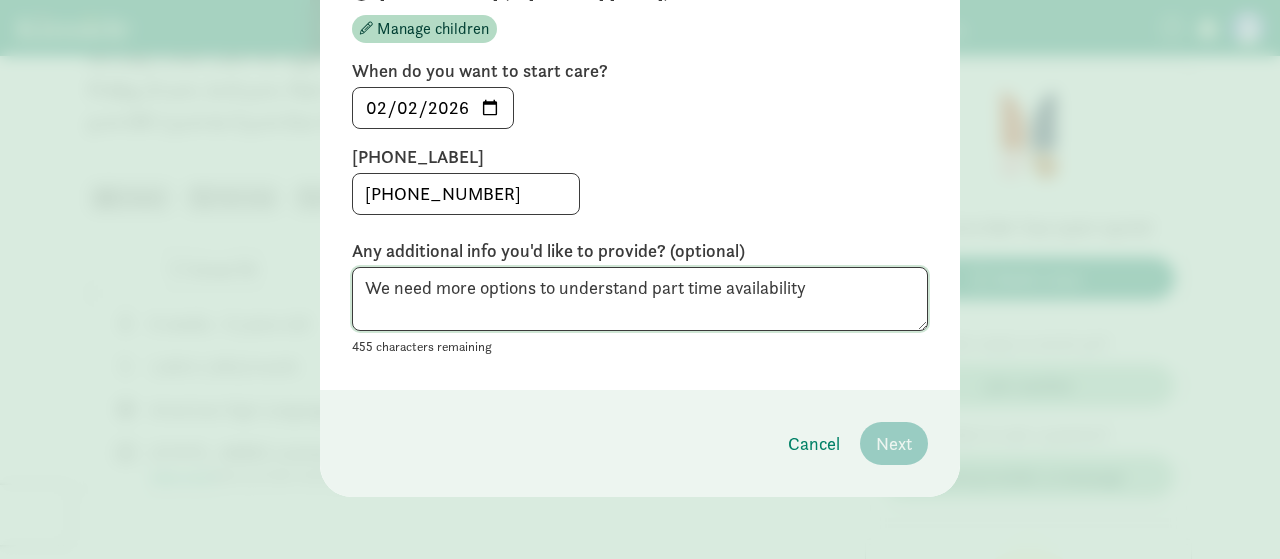 type on "We need more options to understand part time availability" 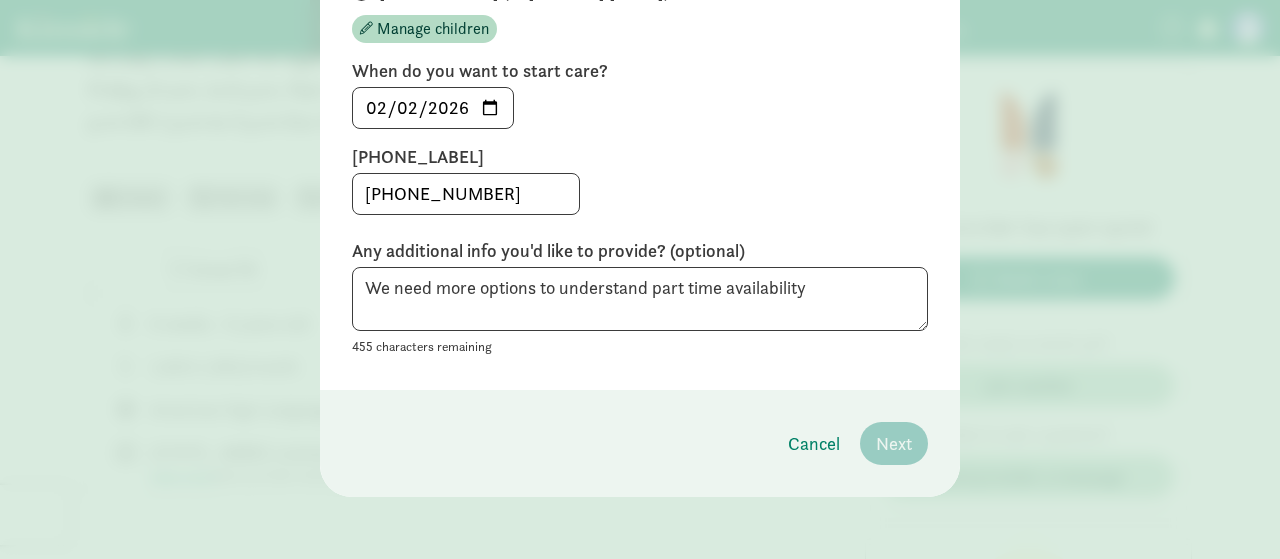 click on "Which child are you joining the waitlist for?        Aanya  (b. March 2025)
Manage children
When do you want to start care?        2026-02-02       Phone number        9096458542       Any additional info you'd like to provide? (optional)  We need more options to understand part time availability       455 characters remaining" at bounding box center (640, 154) 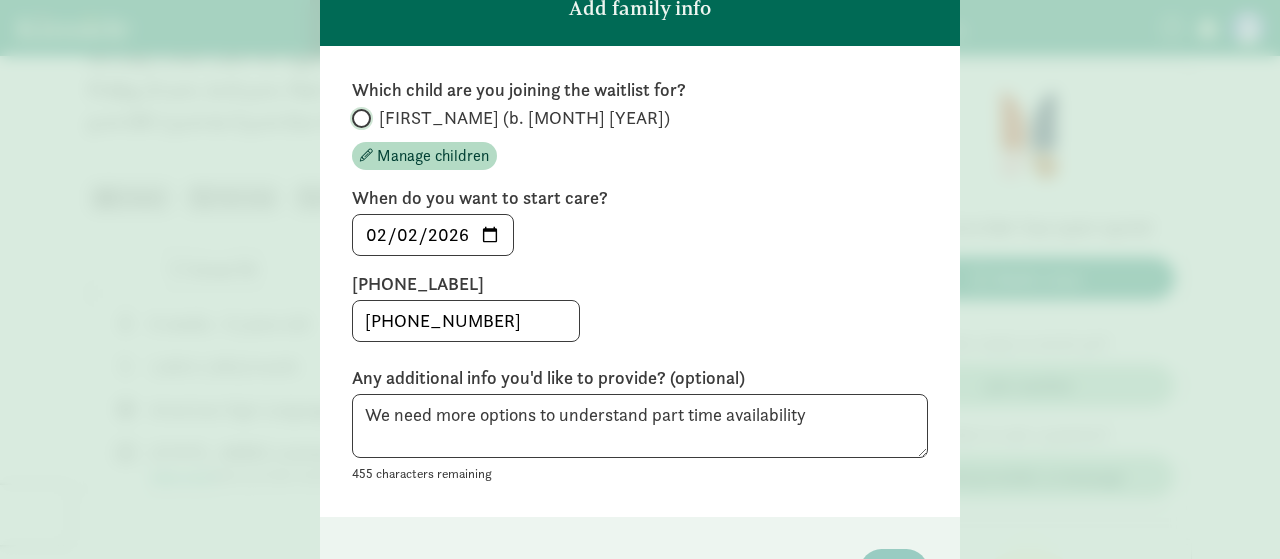 click on "[NAME] (b. [DATE])" at bounding box center [358, 118] 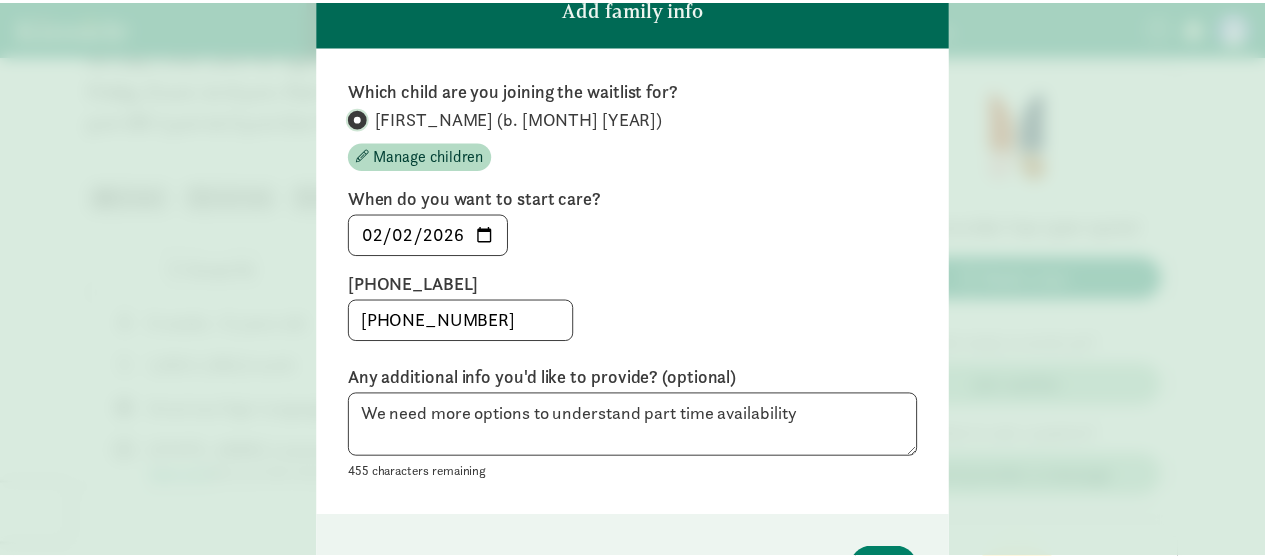 scroll, scrollTop: 294, scrollLeft: 0, axis: vertical 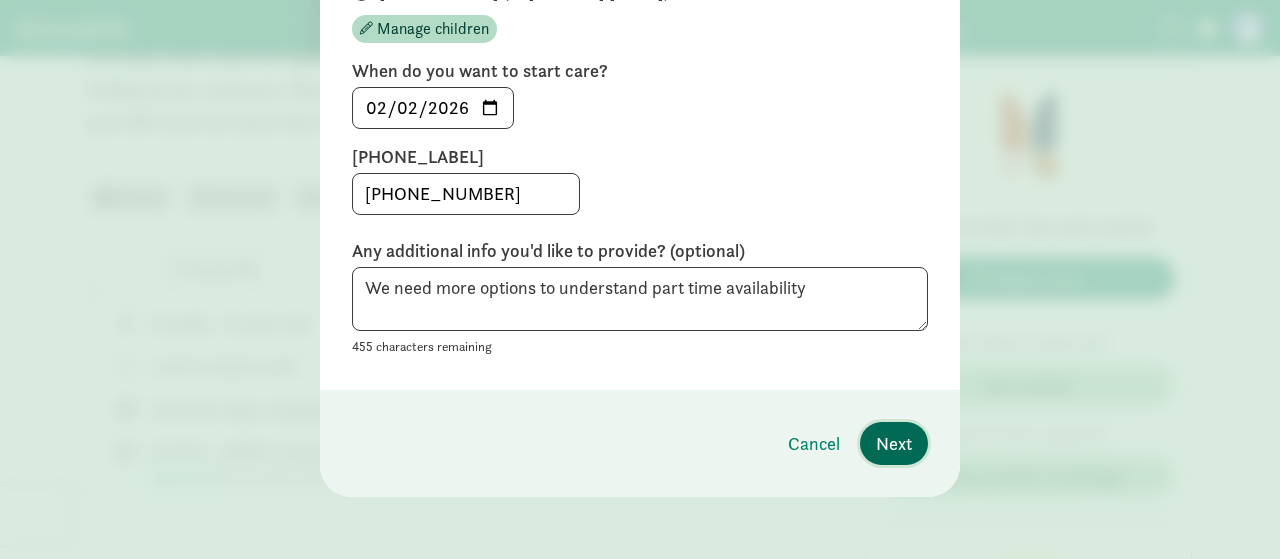 click on "Next" at bounding box center [894, 443] 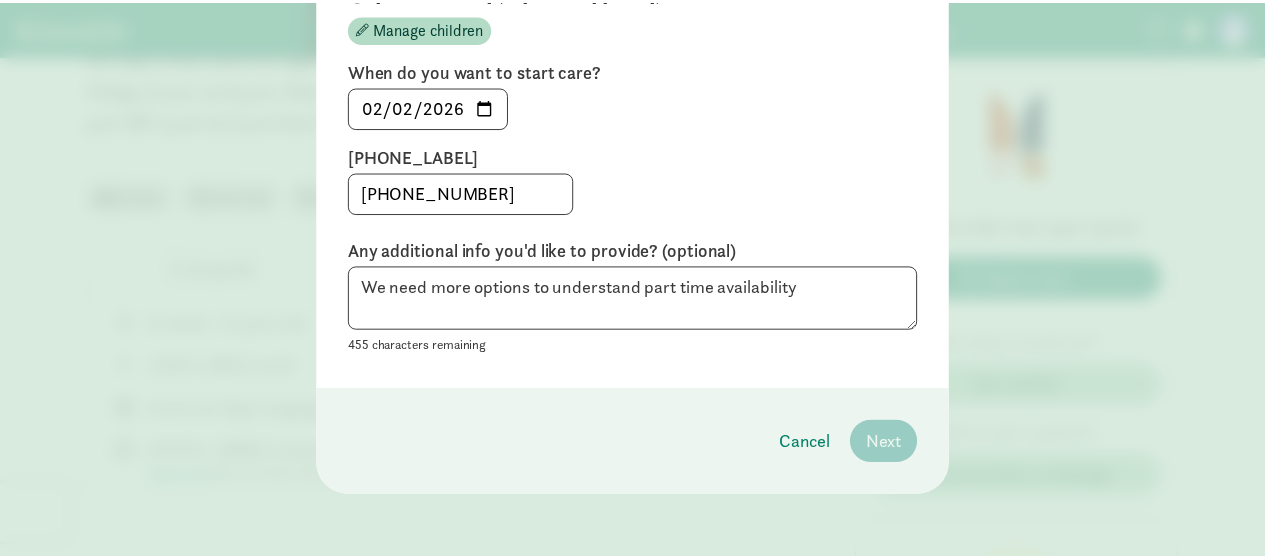scroll, scrollTop: 22, scrollLeft: 0, axis: vertical 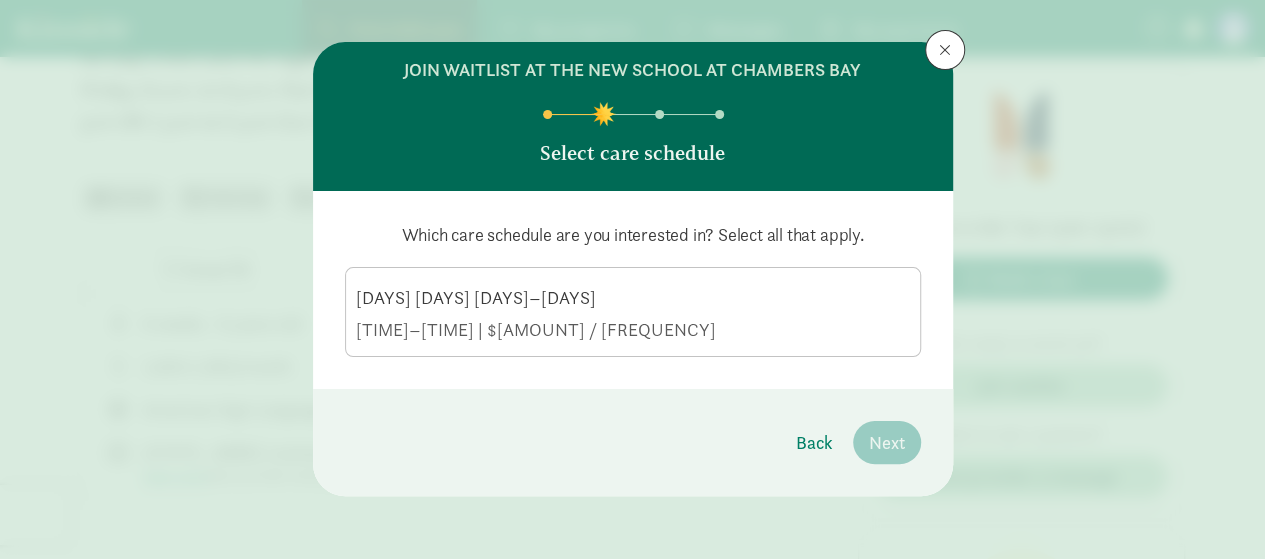 click on "6:00 AM–6:00 PM | $[PRICE] / weekly" 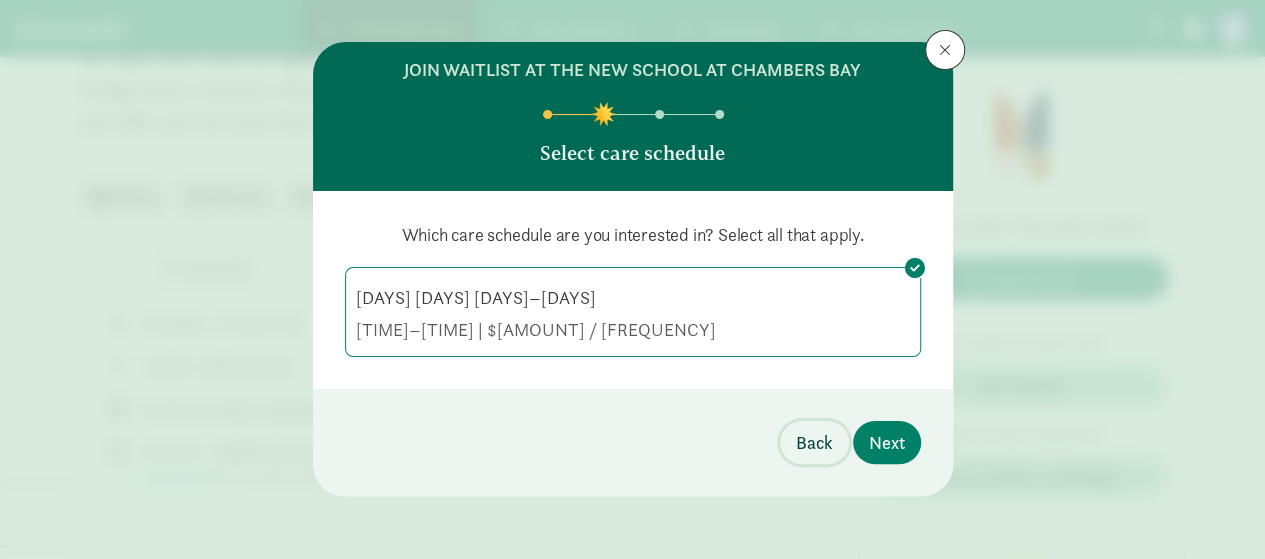 click on "Back" at bounding box center (814, 442) 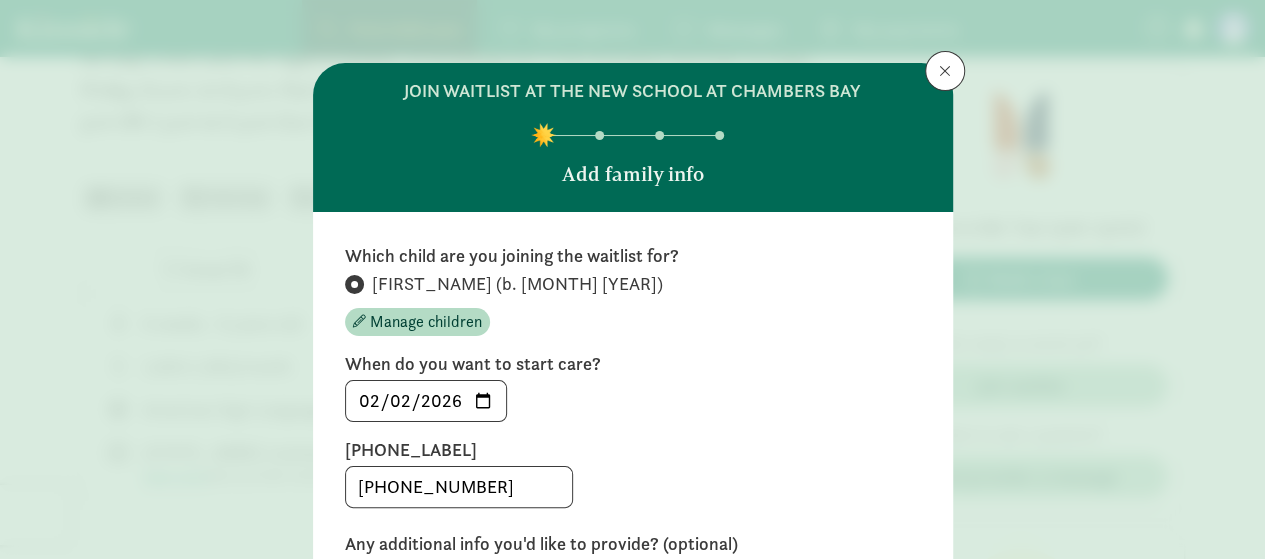 scroll, scrollTop: 294, scrollLeft: 0, axis: vertical 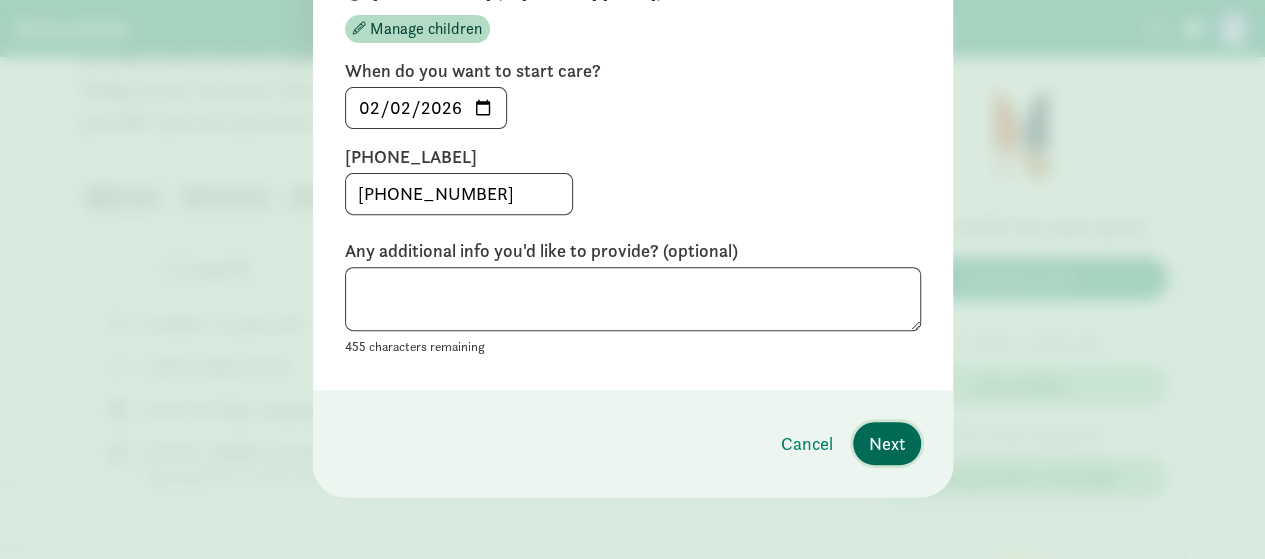 click on "Next" at bounding box center (887, 443) 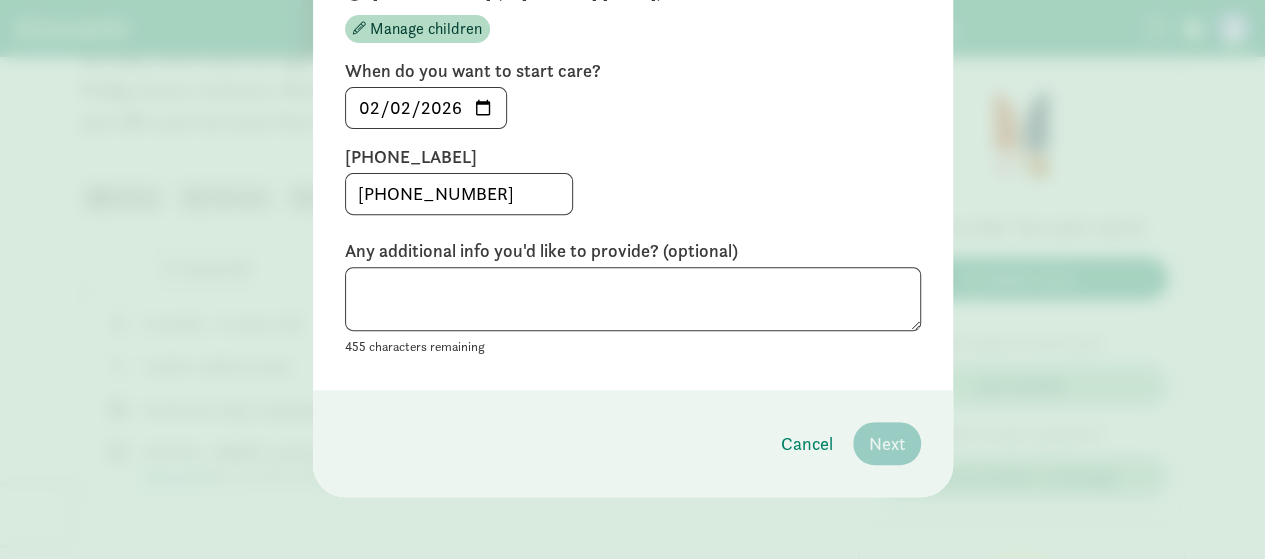 scroll, scrollTop: 22, scrollLeft: 0, axis: vertical 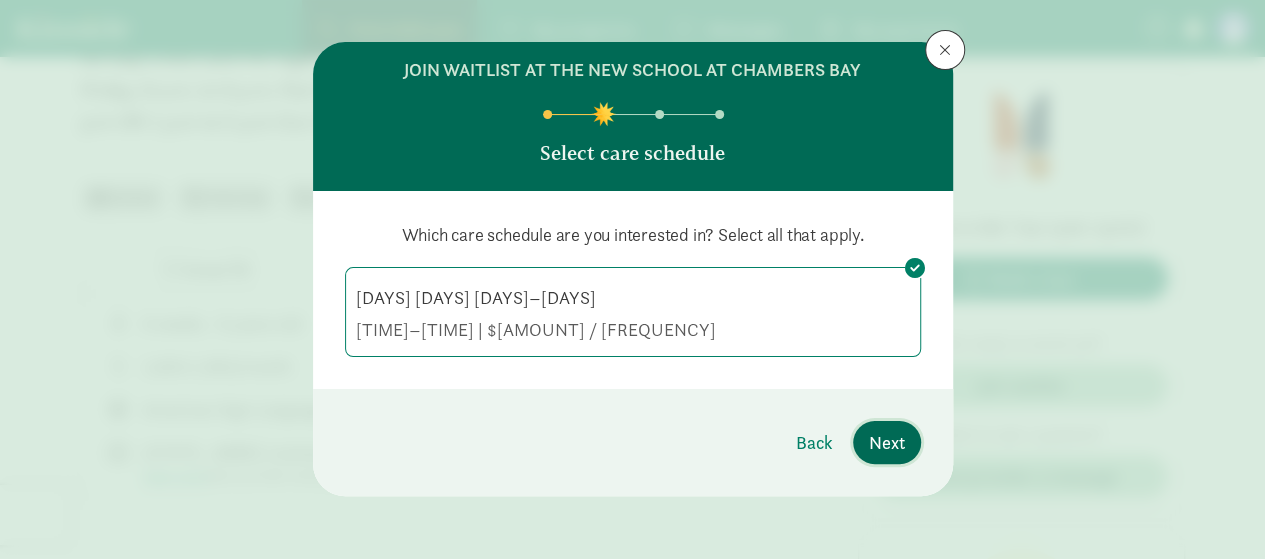 click on "Next" at bounding box center [887, 442] 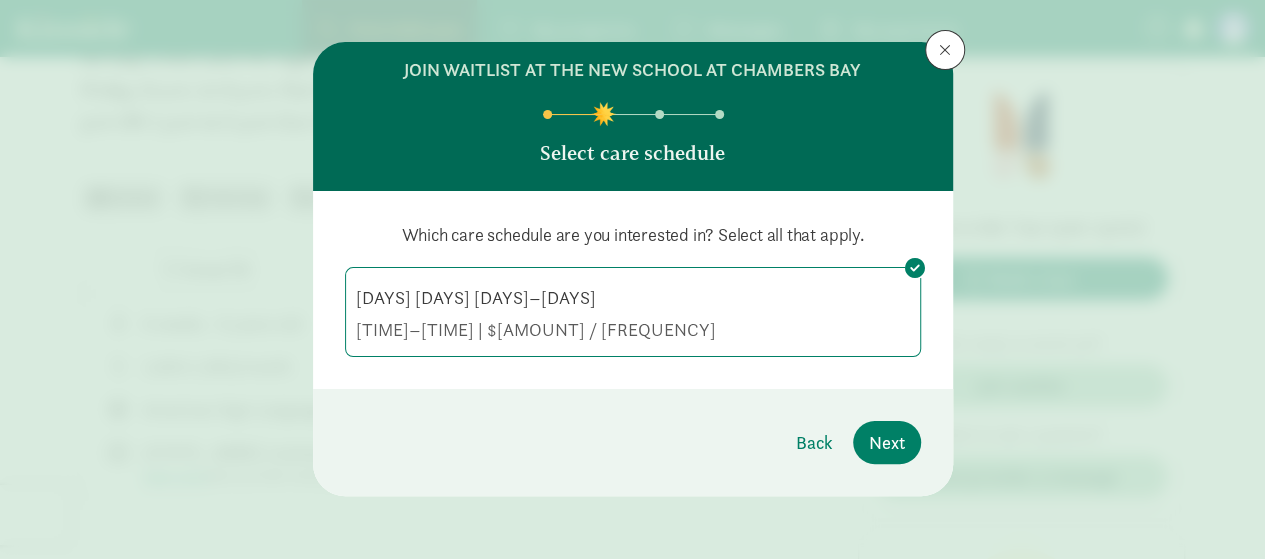 scroll, scrollTop: 0, scrollLeft: 0, axis: both 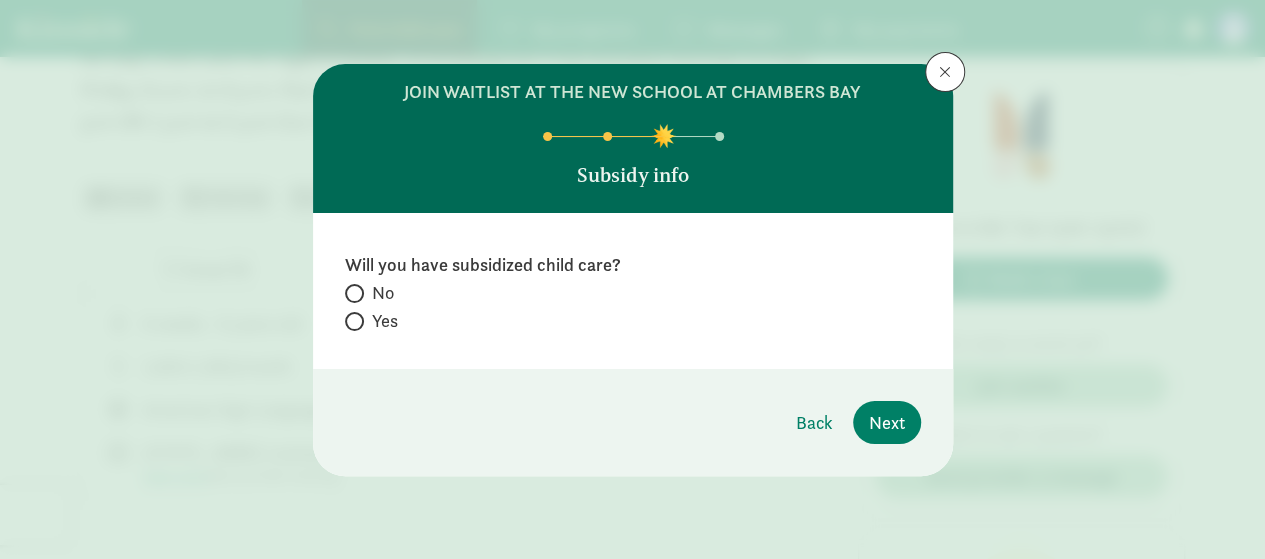 click on "No" at bounding box center (383, 293) 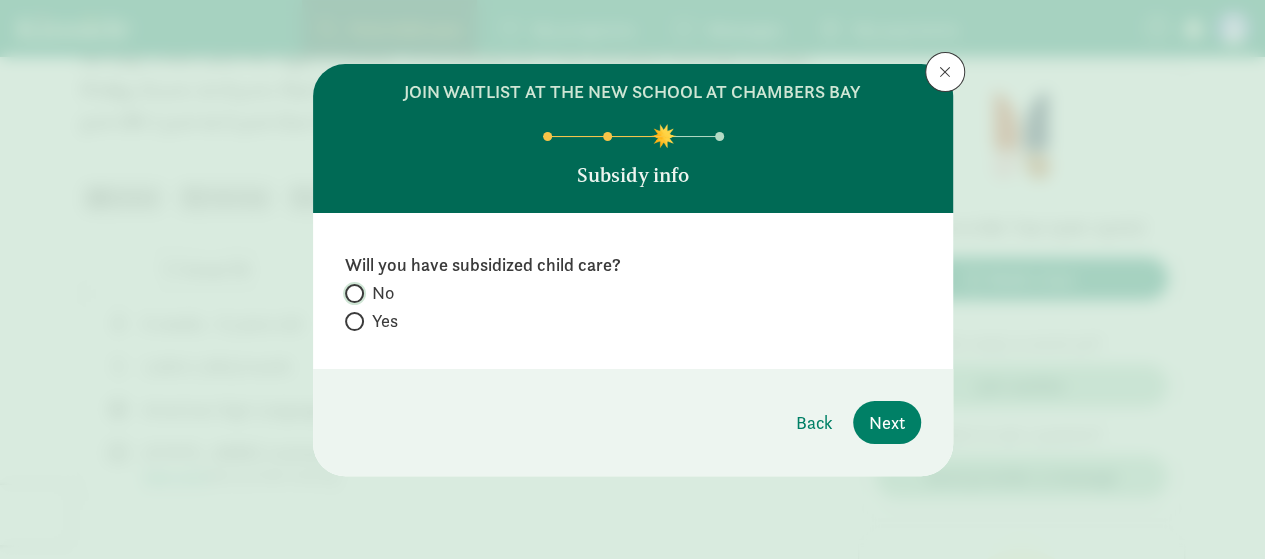 radio on "true" 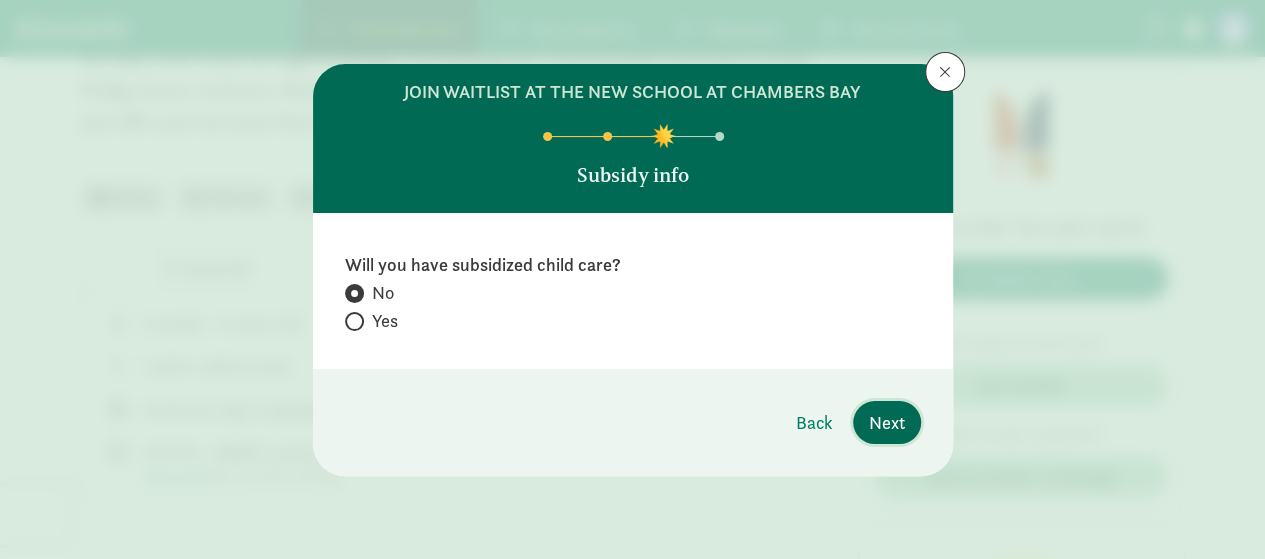 click on "Next" at bounding box center (887, 422) 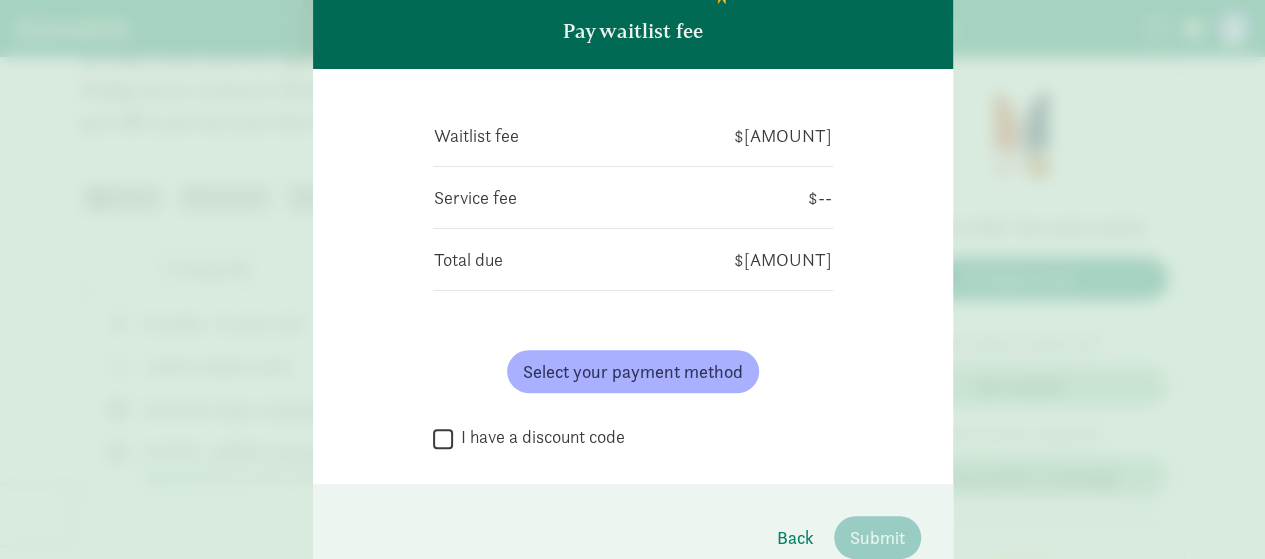 scroll, scrollTop: 213, scrollLeft: 0, axis: vertical 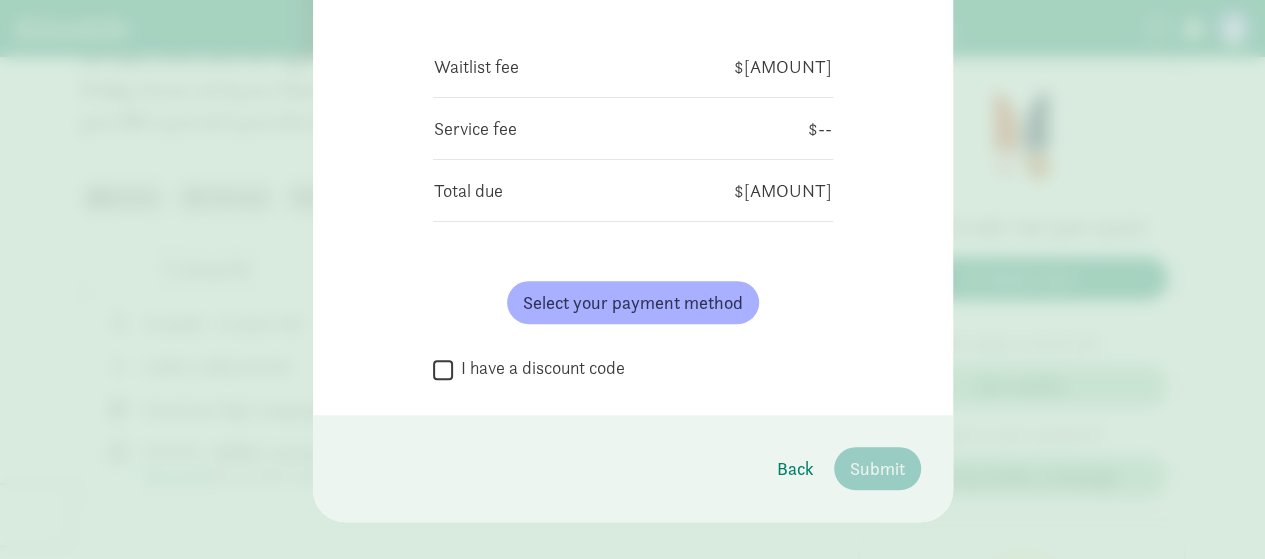 click on "I have a discount code" at bounding box center [539, 368] 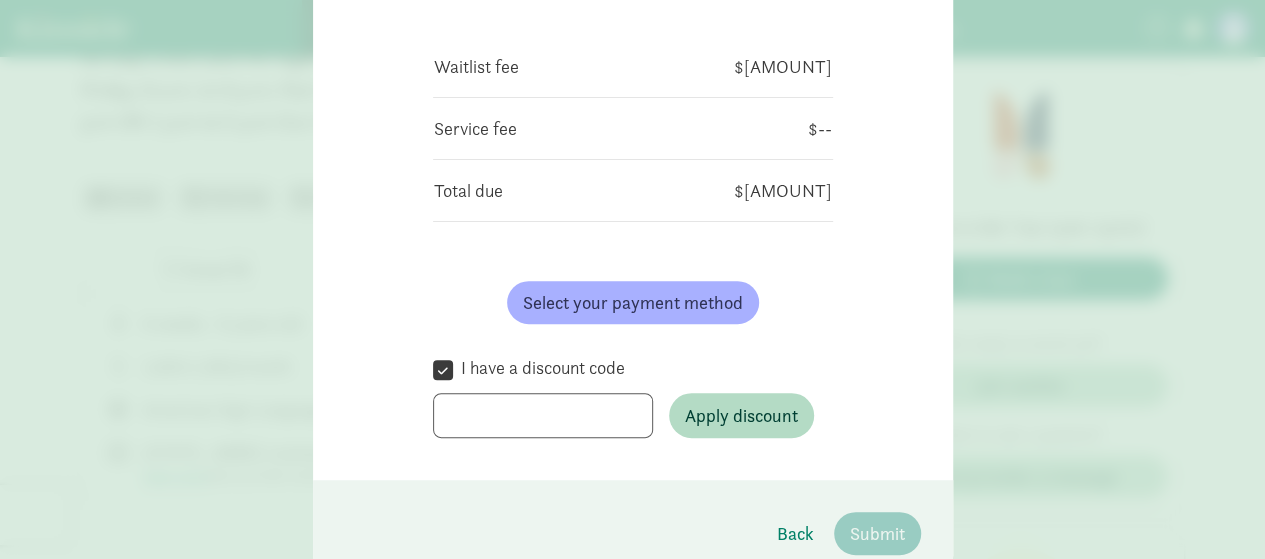 scroll, scrollTop: 205, scrollLeft: 0, axis: vertical 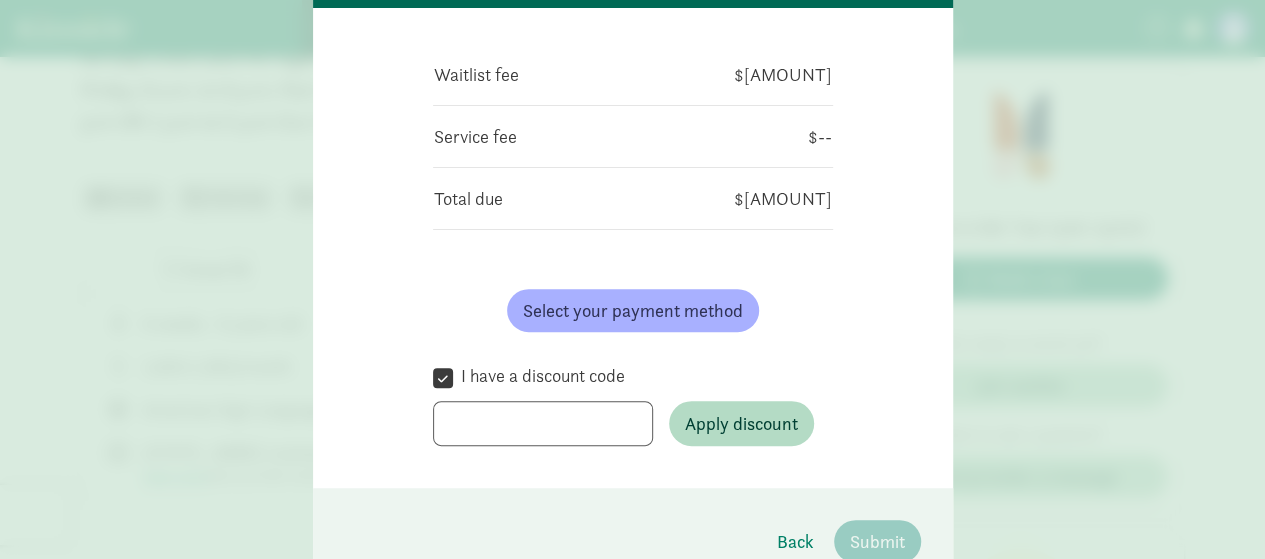 click on "I have a discount code" at bounding box center [443, 377] 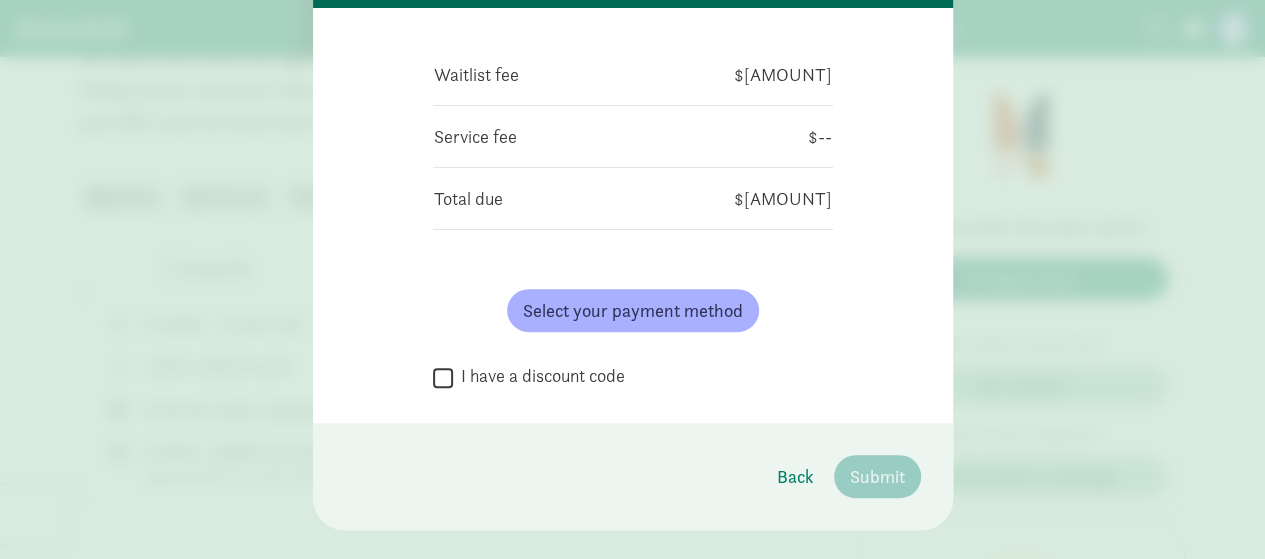 scroll, scrollTop: 0, scrollLeft: 0, axis: both 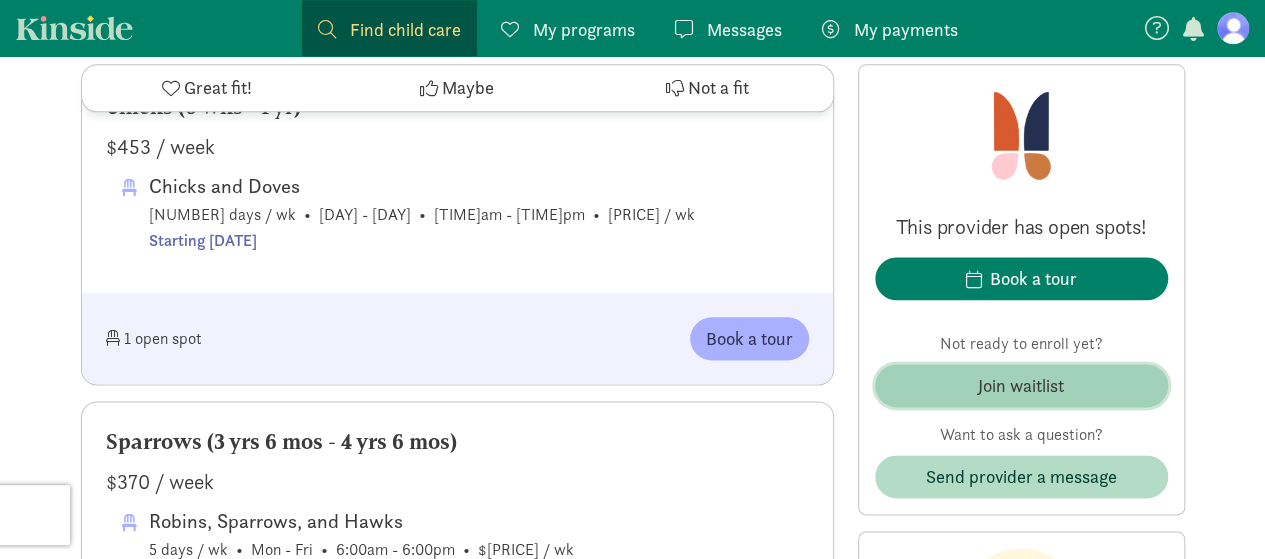 click on "Join waitlist" 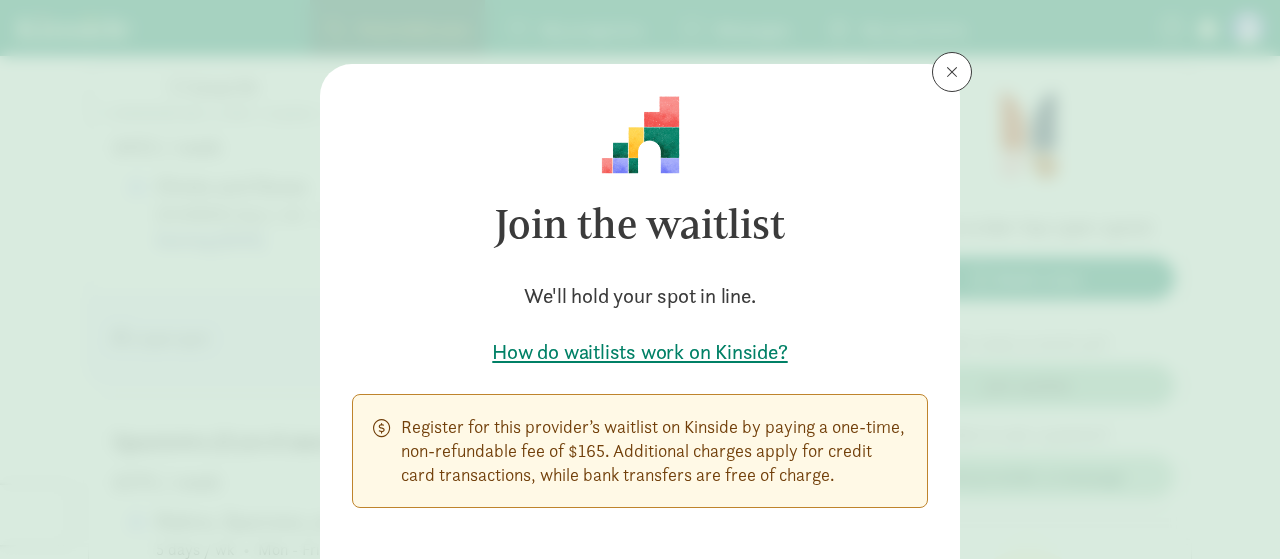 click on "Join the waitlist   We'll hold your spot in line.   How do waitlists work on Kinside?
Register for this provider’s waitlist on Kinside by paying a one-time, non-refundable fee
of $[PRICE]. Additional charges apply for credit card transactions,
while bank transfers are free of charge.
Cancel     Continue" 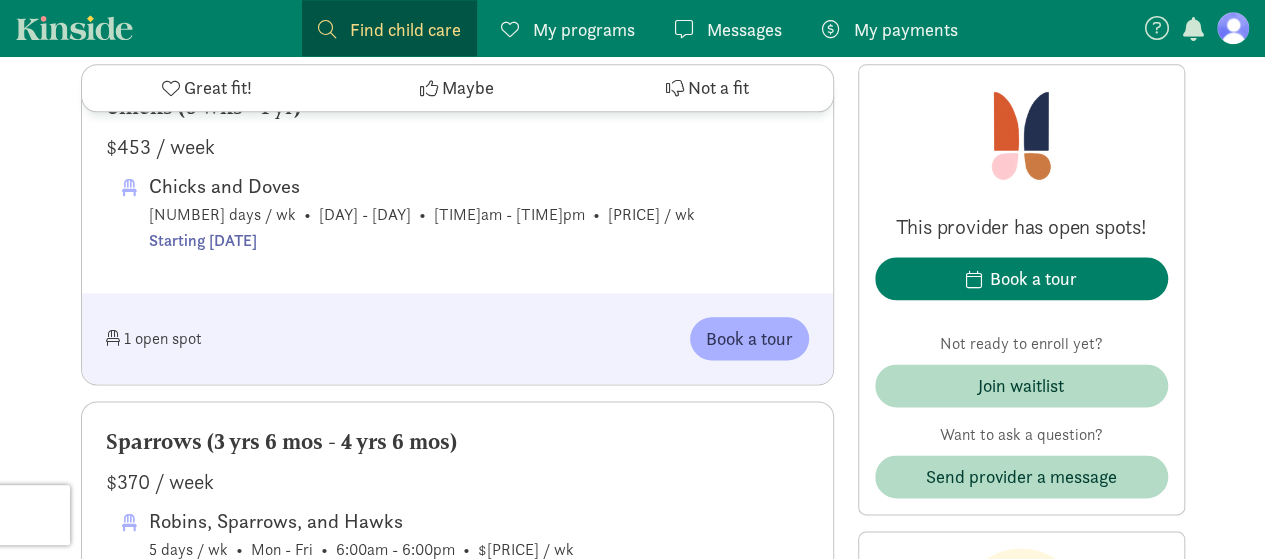 drag, startPoint x: 1034, startPoint y: 391, endPoint x: 724, endPoint y: 383, distance: 310.1032 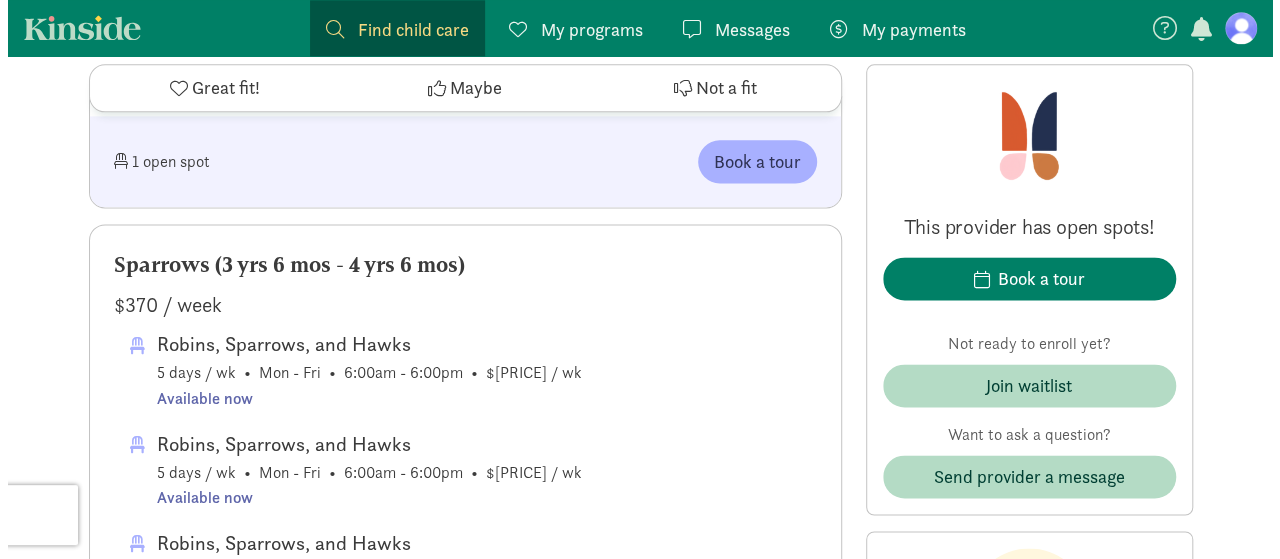 scroll, scrollTop: 1267, scrollLeft: 0, axis: vertical 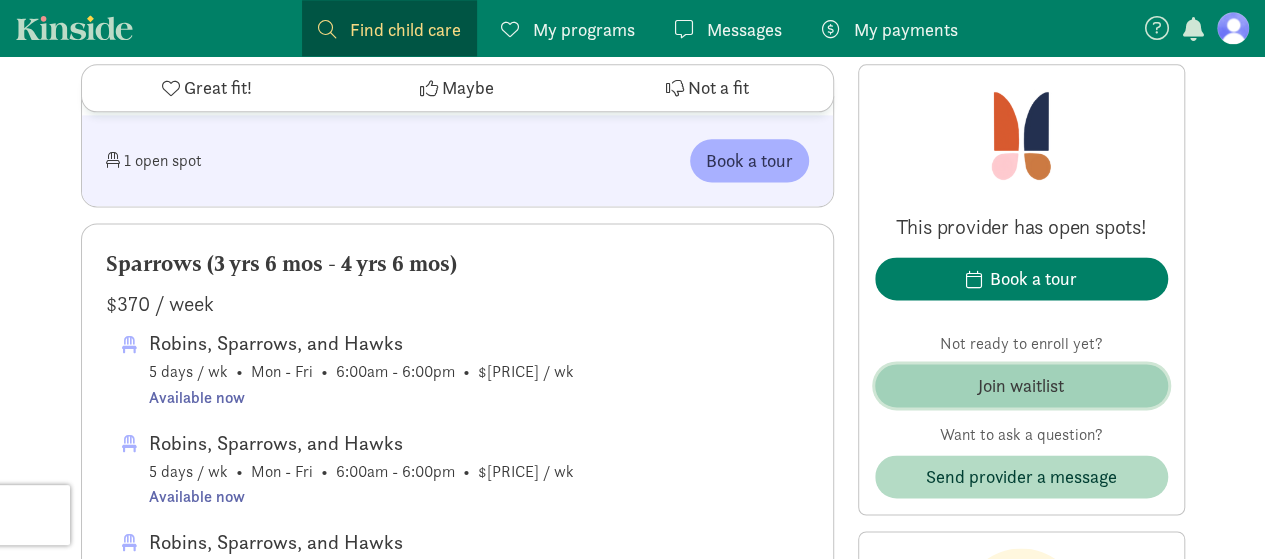 click on "Join waitlist" 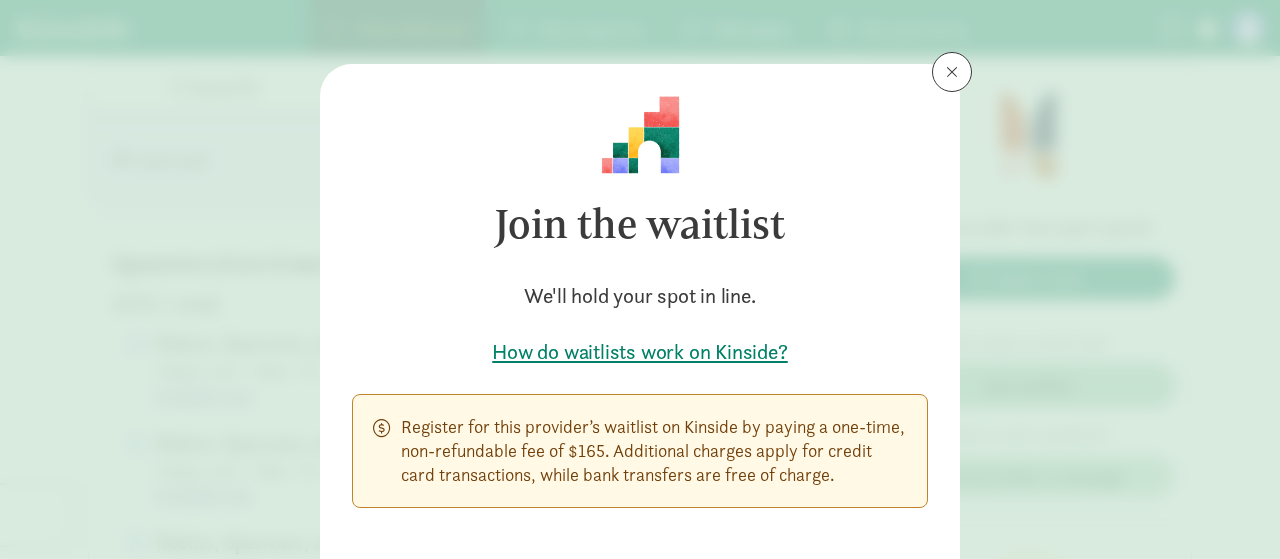 scroll, scrollTop: 151, scrollLeft: 0, axis: vertical 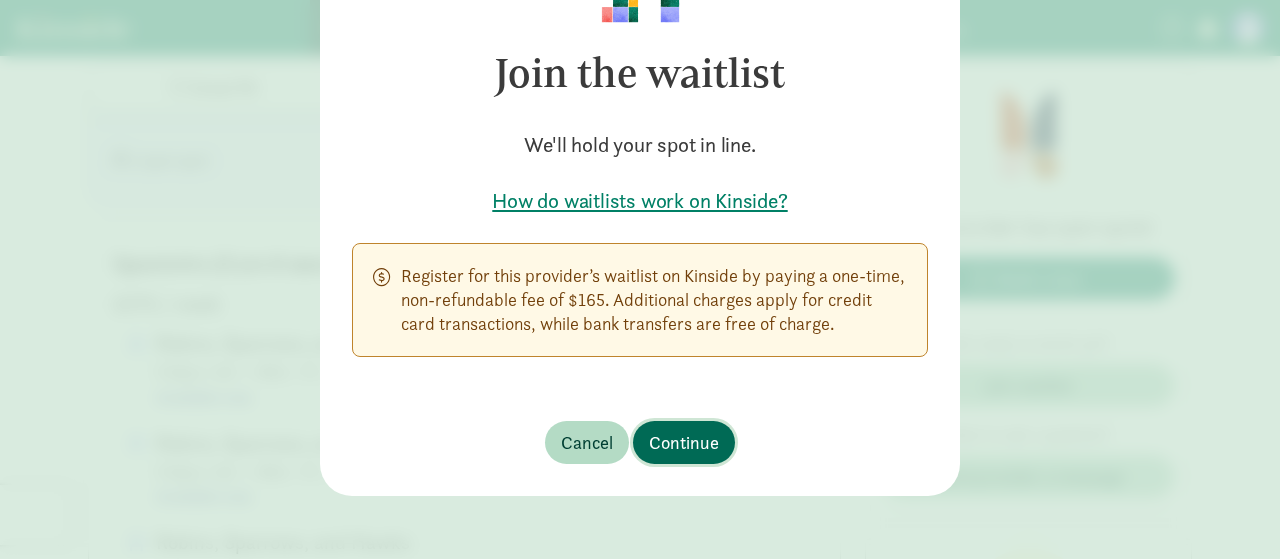 click on "Continue" at bounding box center [684, 442] 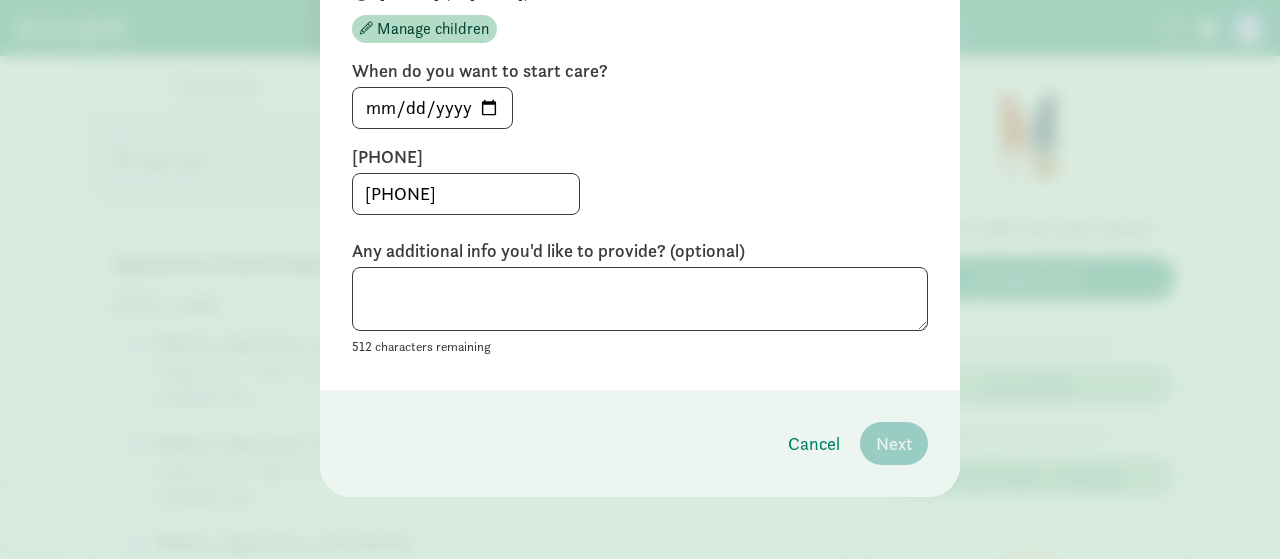 scroll, scrollTop: 60, scrollLeft: 0, axis: vertical 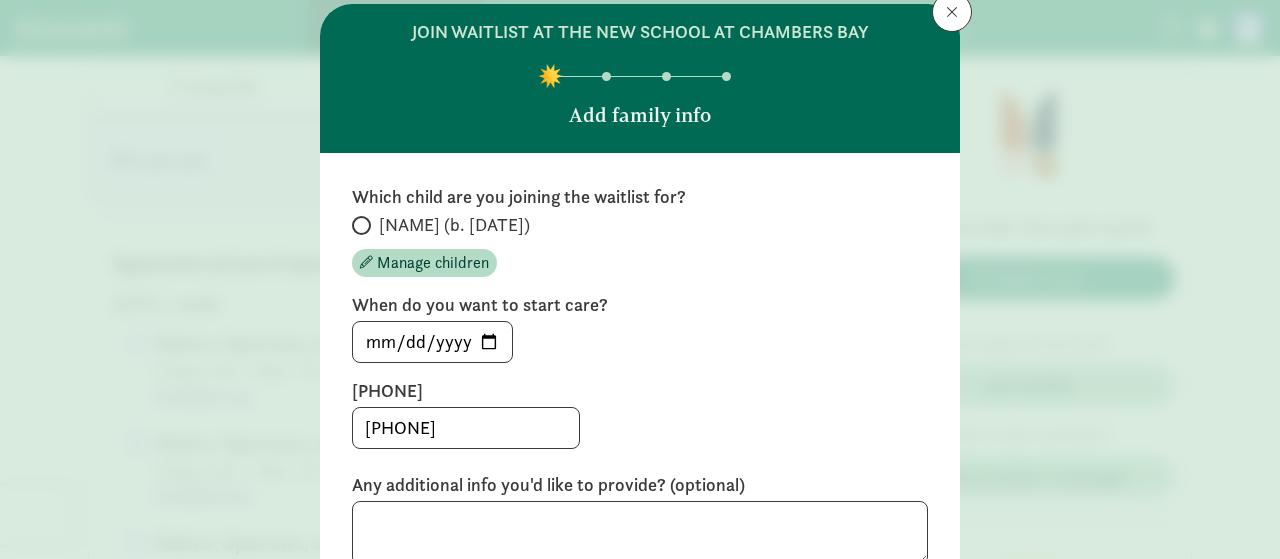 click at bounding box center [361, 225] 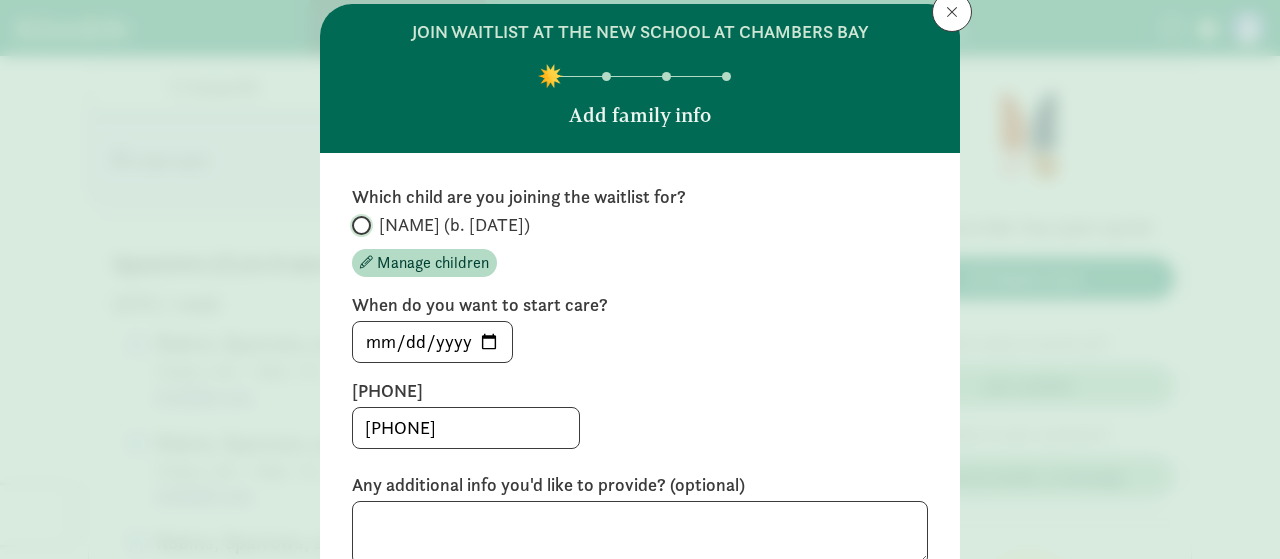click on "[NAME] (b. [DATE])" at bounding box center (358, 225) 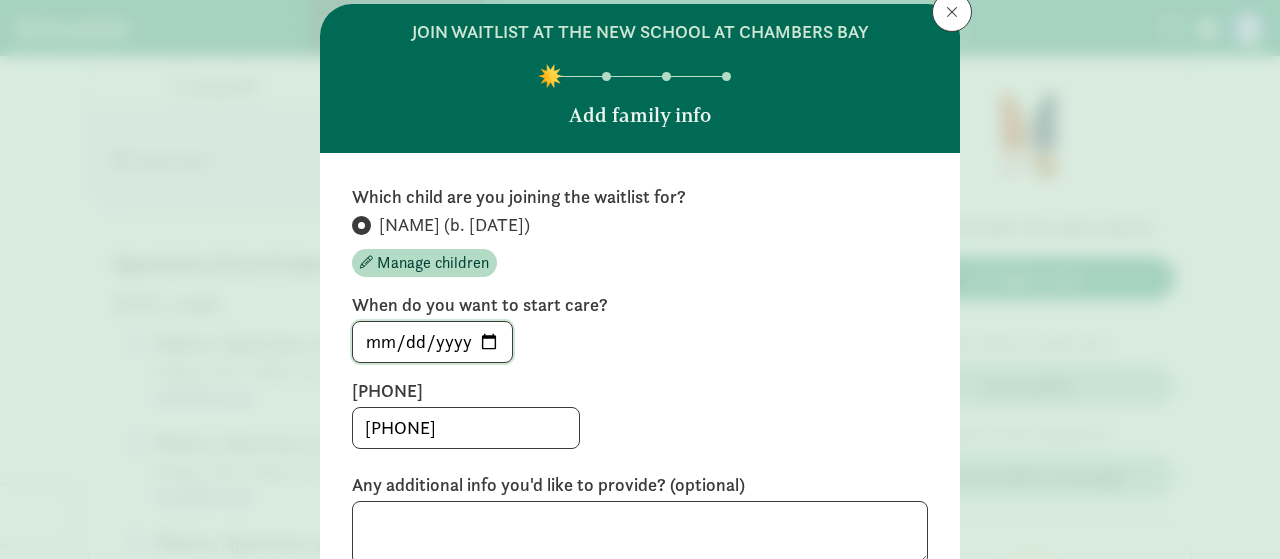 click on "[DATE]" 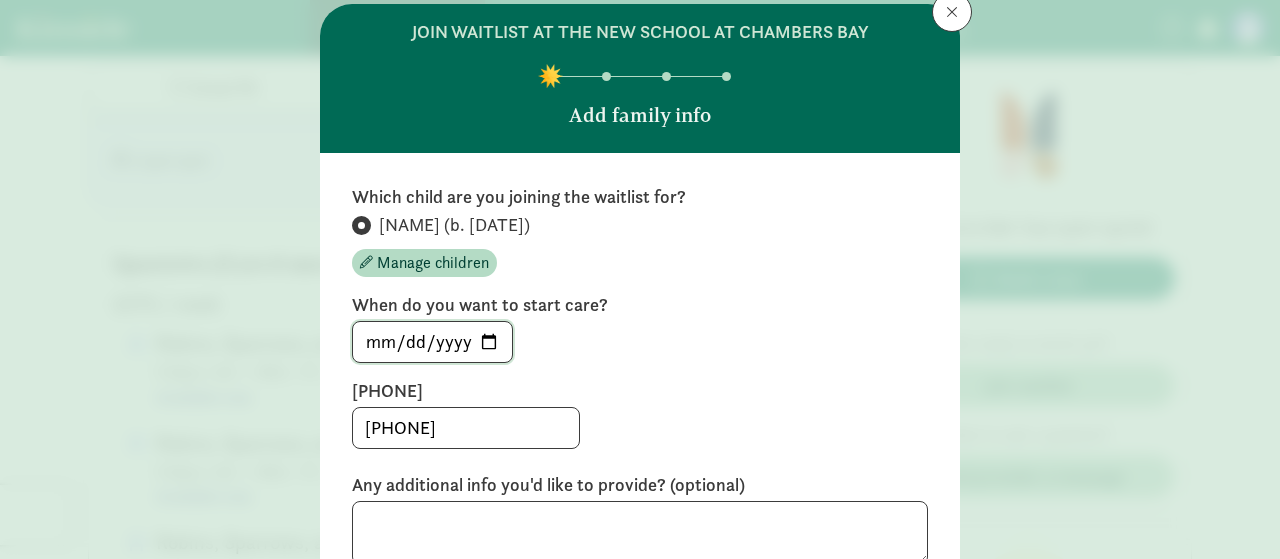 type on "[DATE]" 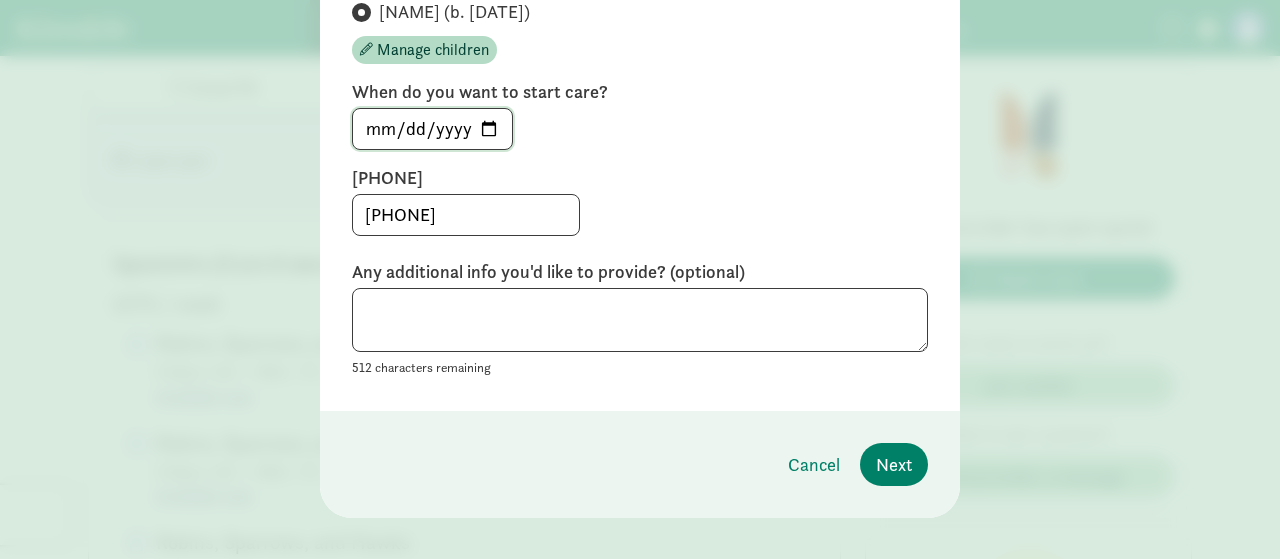 scroll, scrollTop: 274, scrollLeft: 0, axis: vertical 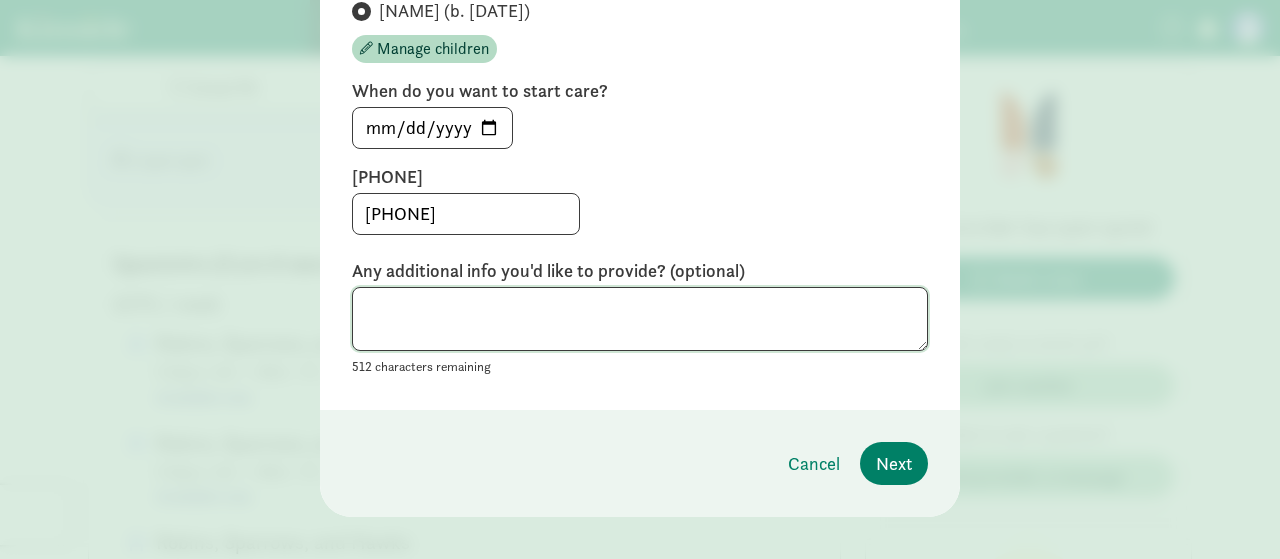 click at bounding box center (640, 319) 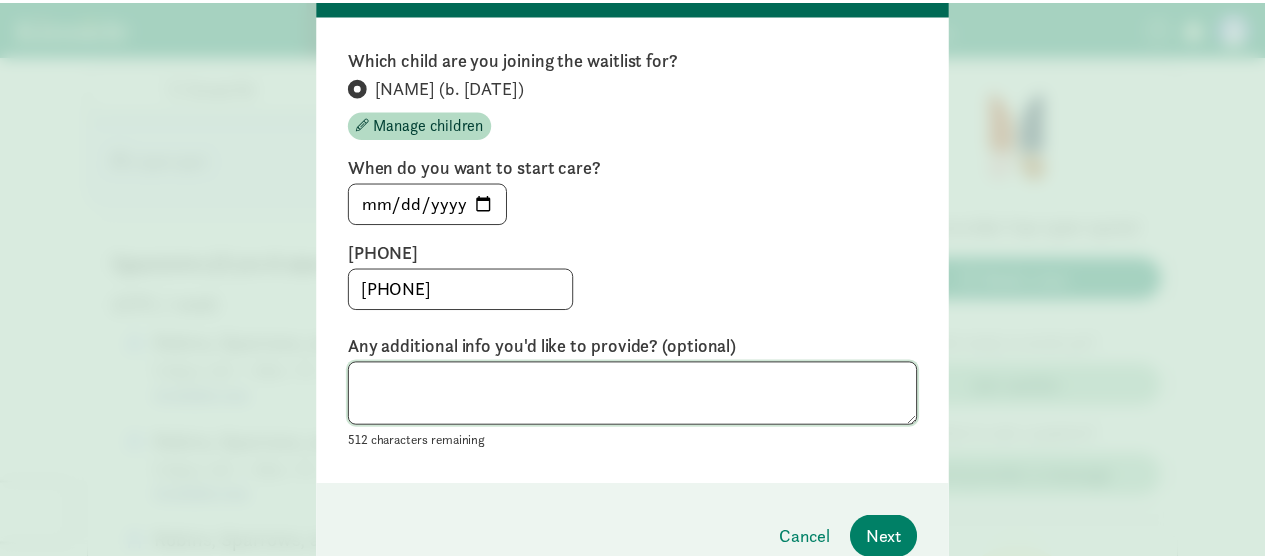 scroll, scrollTop: 198, scrollLeft: 0, axis: vertical 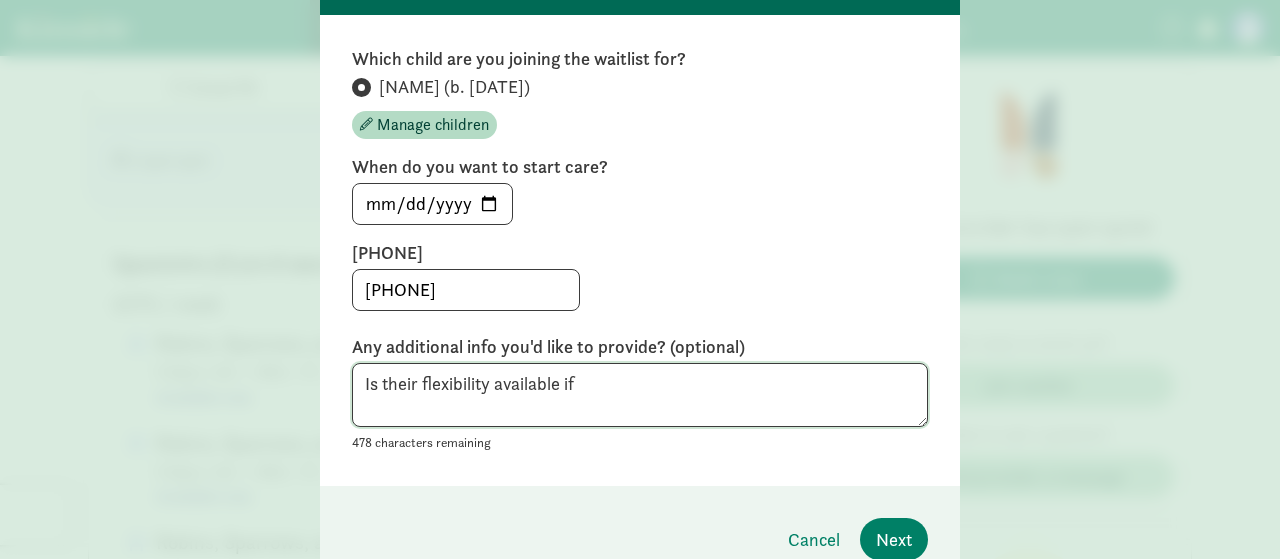 click on "Is their flexibility available if" at bounding box center [640, 395] 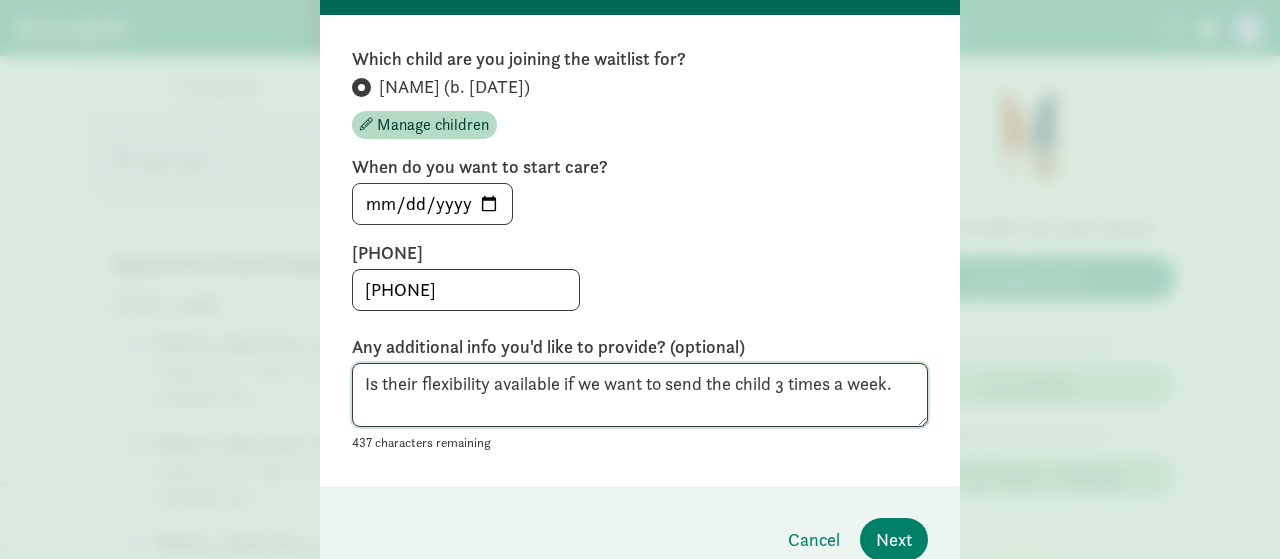 click on "Is their flexibility available if we want to send the child 3 times a week." at bounding box center (640, 395) 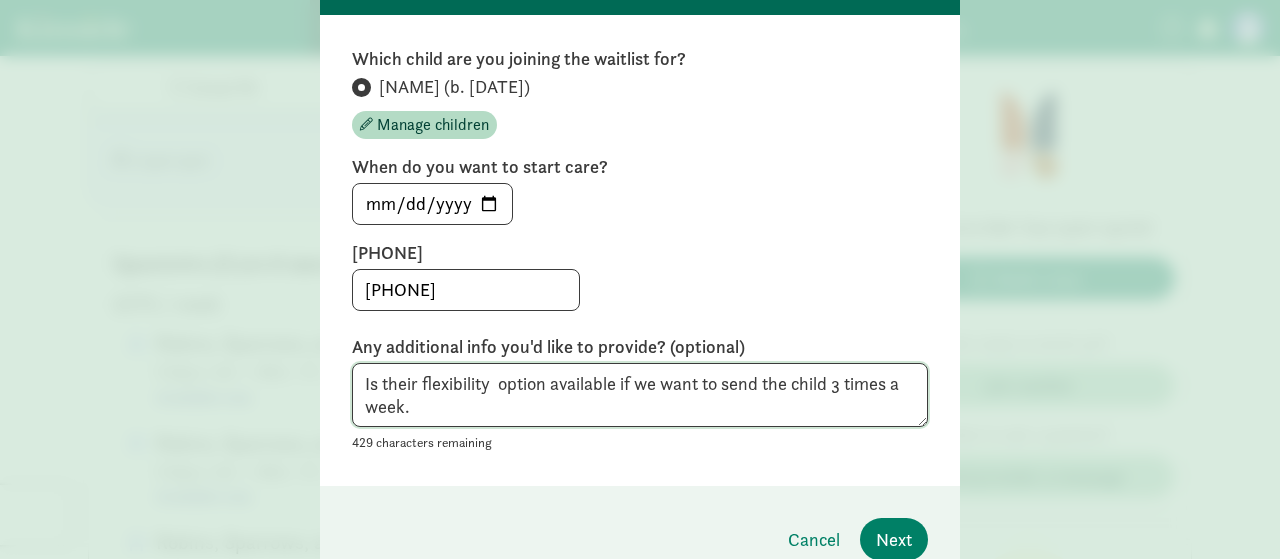 click on "Is their flexibility  option available if we want to send the child 3 times a week." at bounding box center [640, 395] 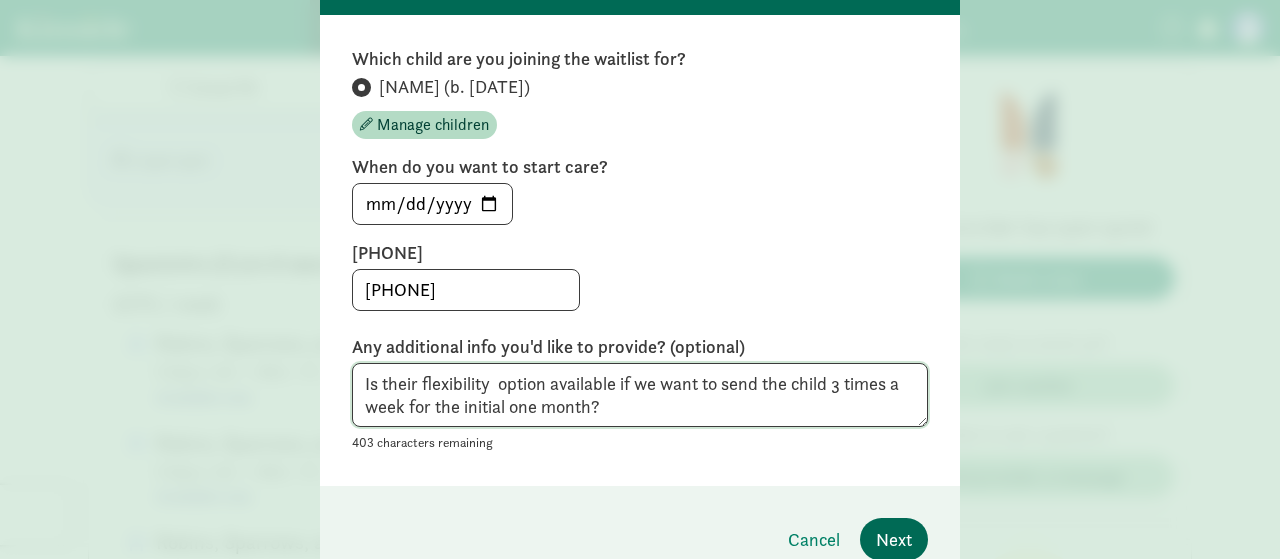 type on "Is their flexibility  option available if we want to send the child 3 times a week for the initial one month?" 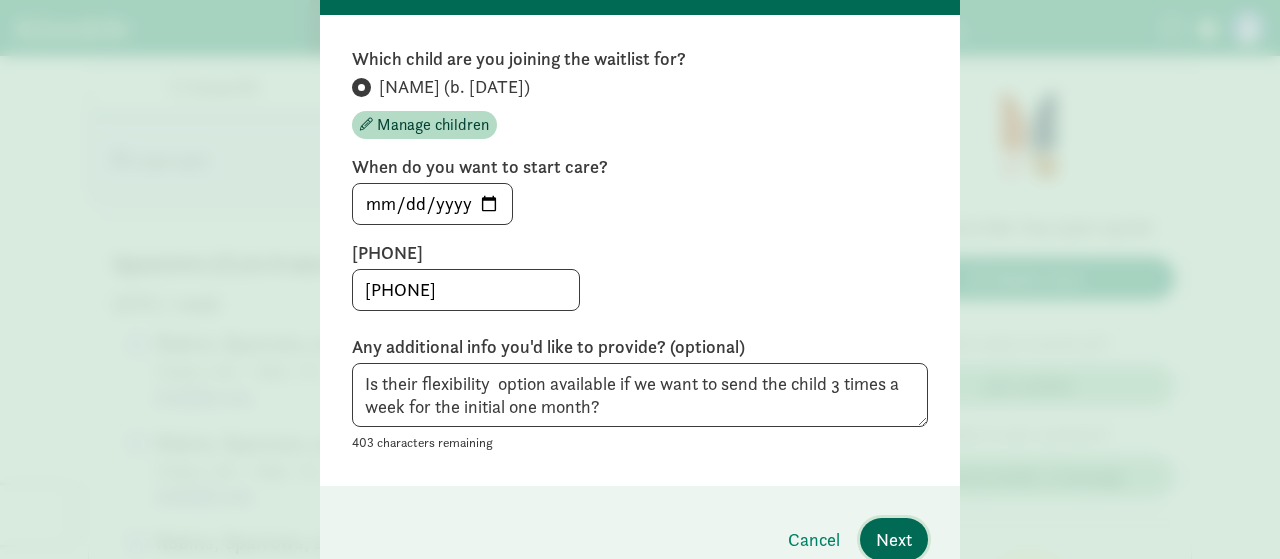 click on "Next" at bounding box center (894, 539) 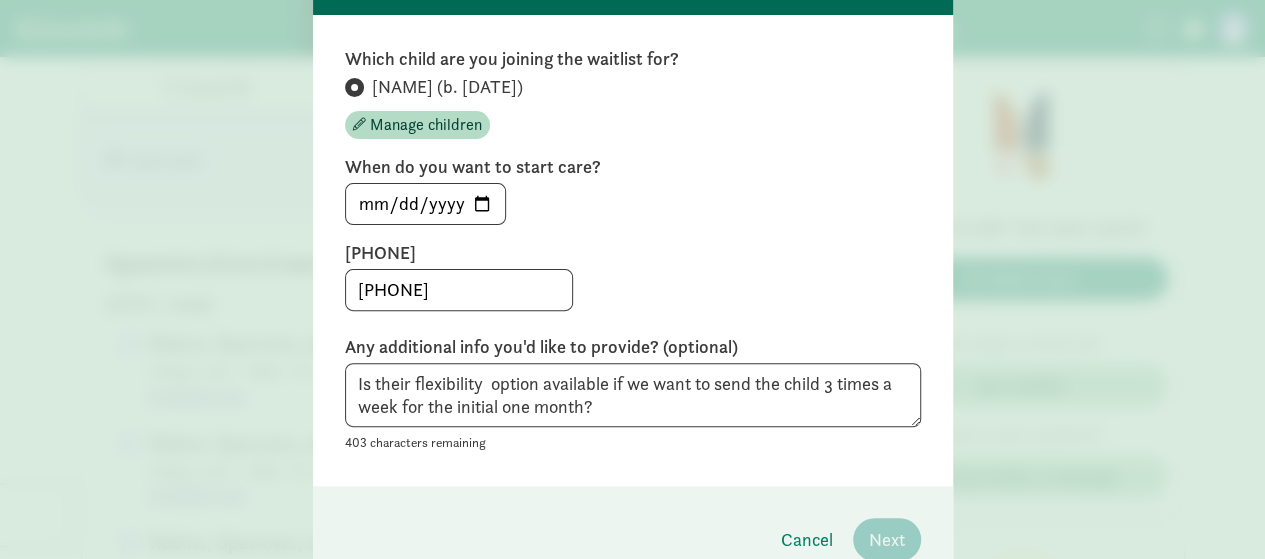 scroll, scrollTop: 22, scrollLeft: 0, axis: vertical 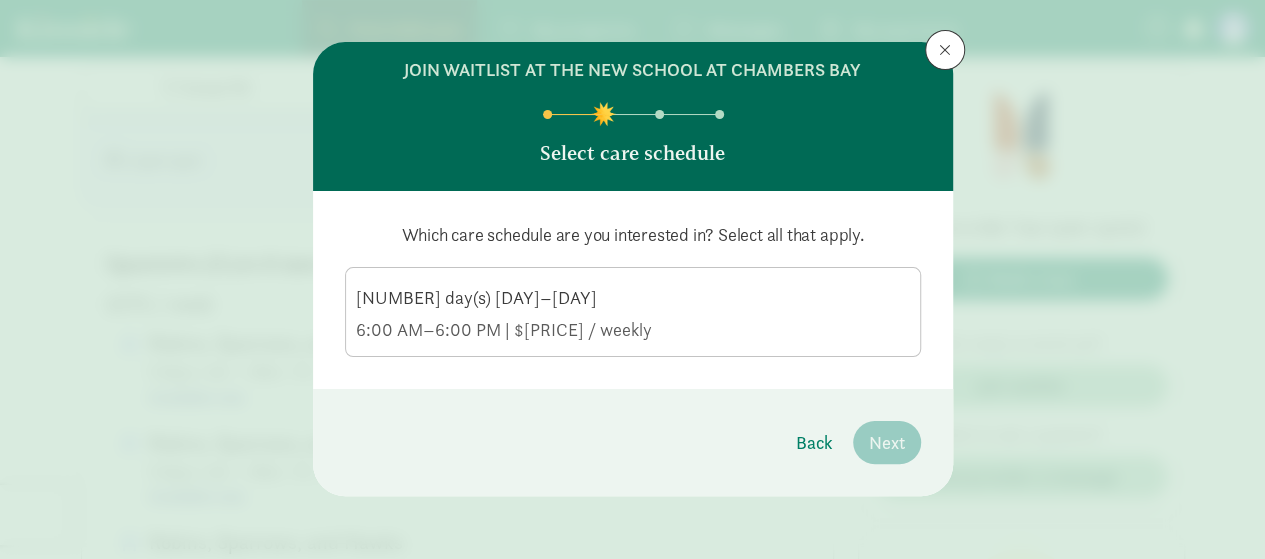 click on "6:00 AM–6:00 PM | $[PRICE] / weekly" 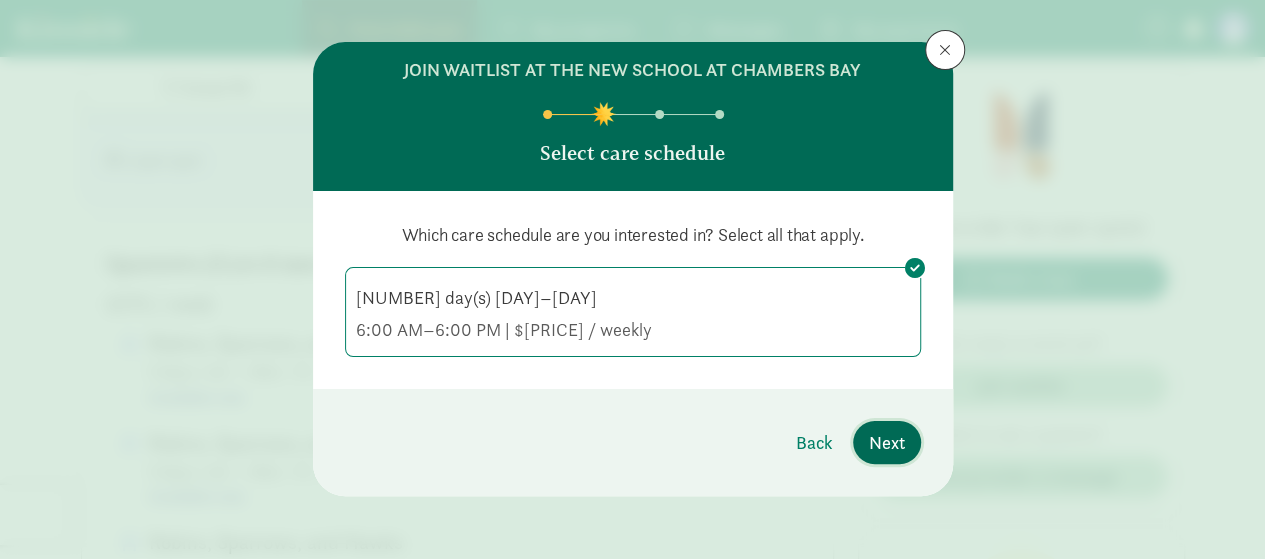 click on "Next" at bounding box center [887, 442] 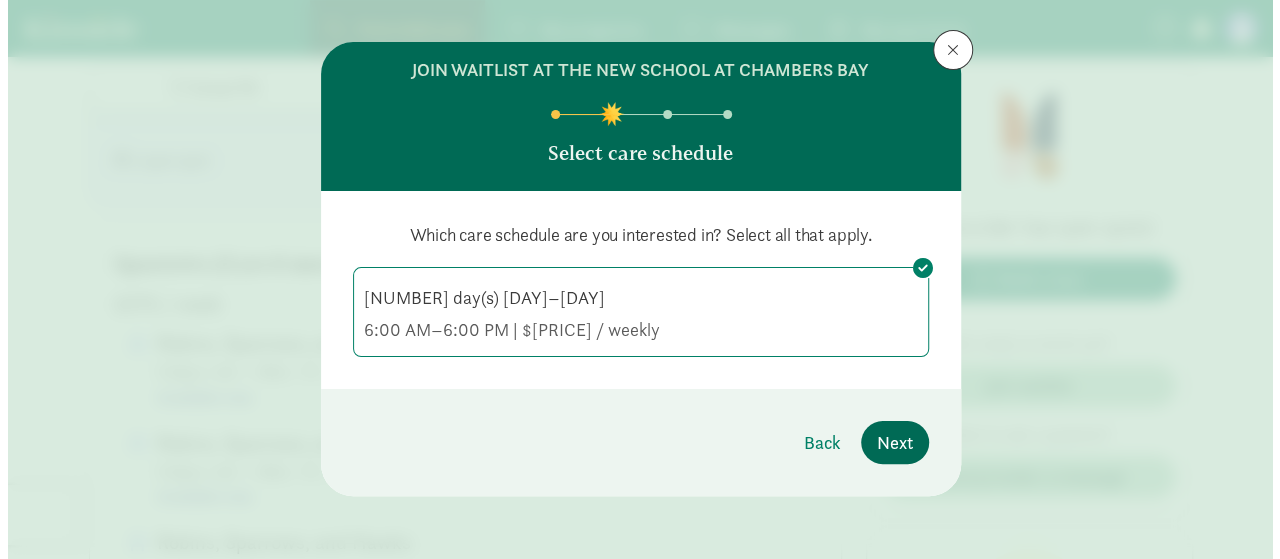 scroll, scrollTop: 0, scrollLeft: 0, axis: both 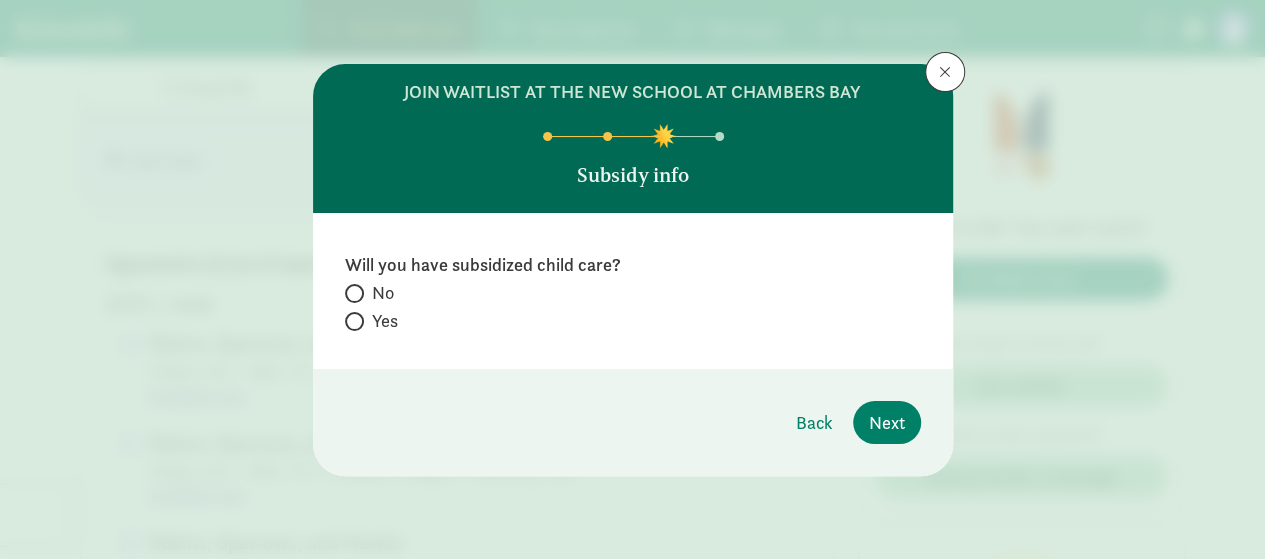 click at bounding box center (354, 293) 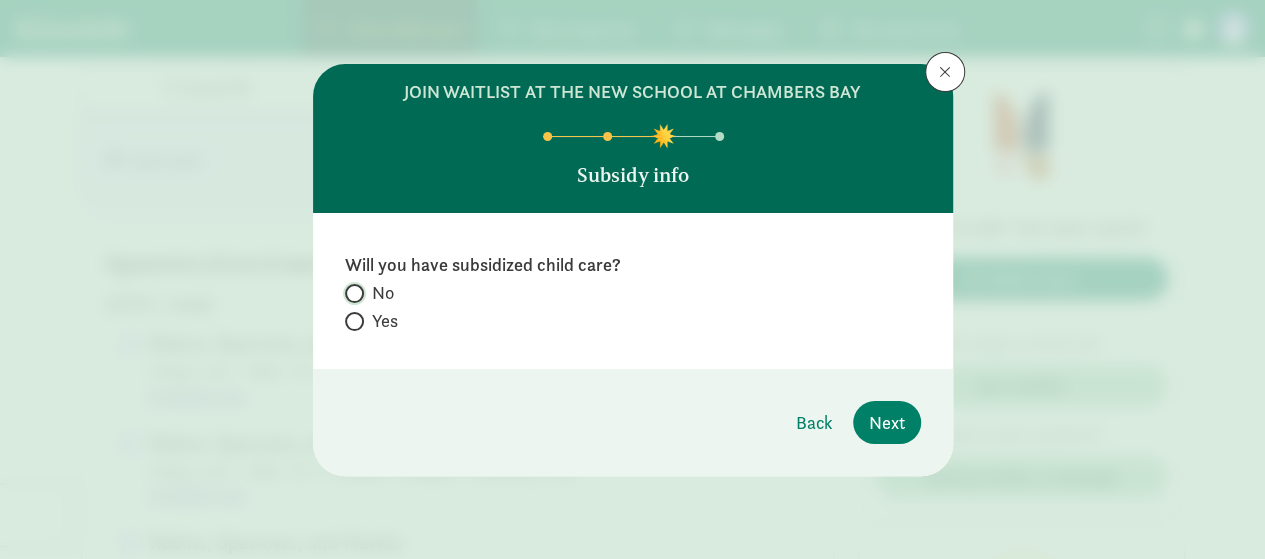 click on "No" at bounding box center (351, 293) 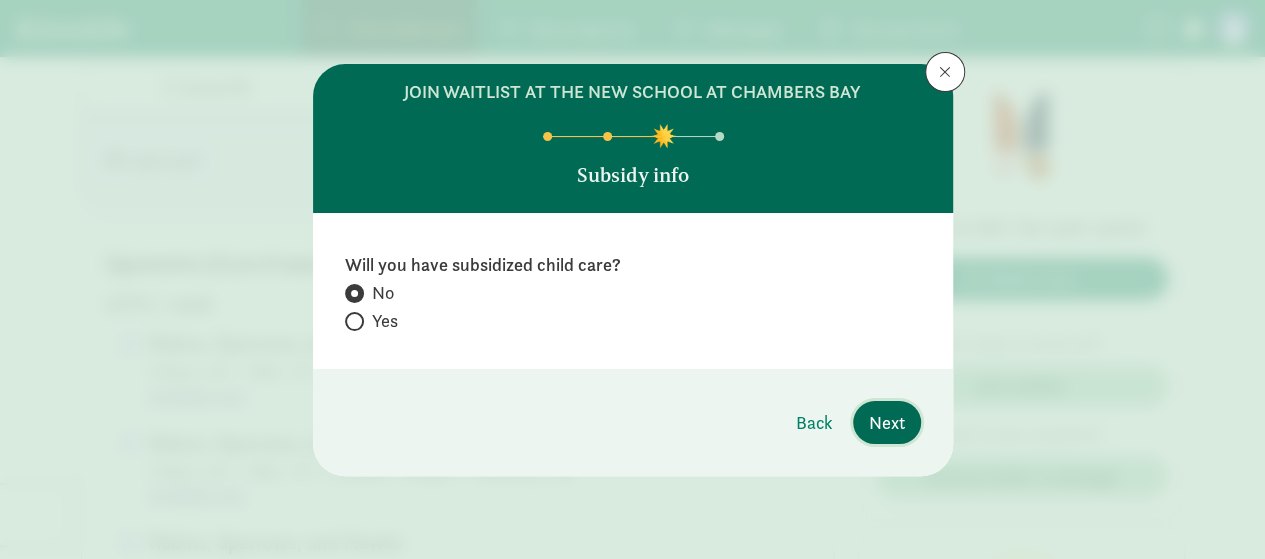click on "Next" at bounding box center (887, 422) 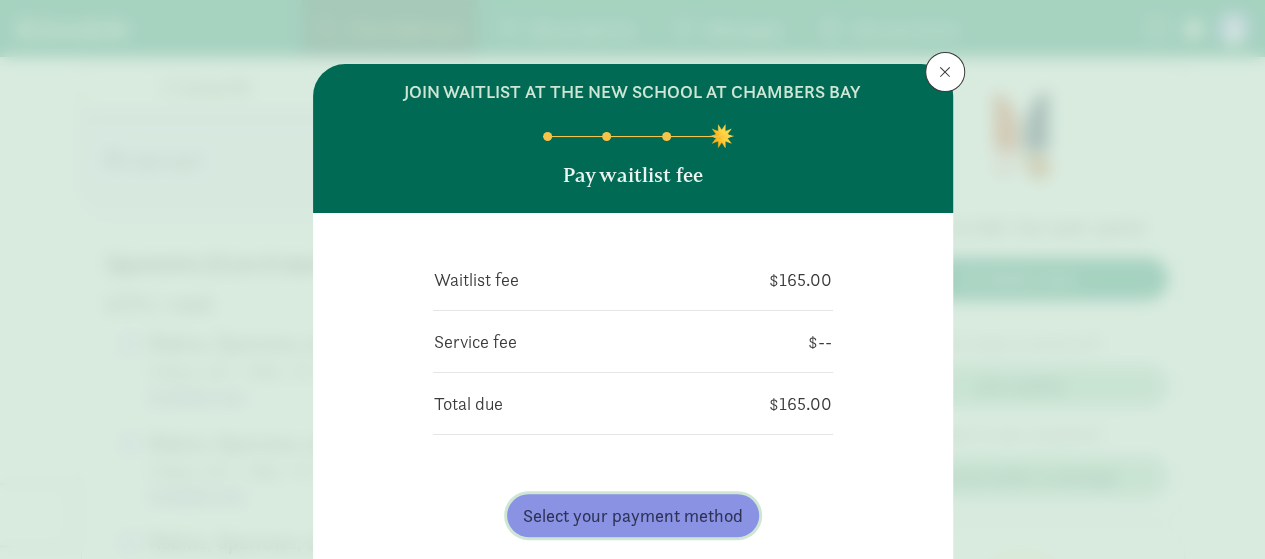 click on "Select your payment method" at bounding box center [633, 515] 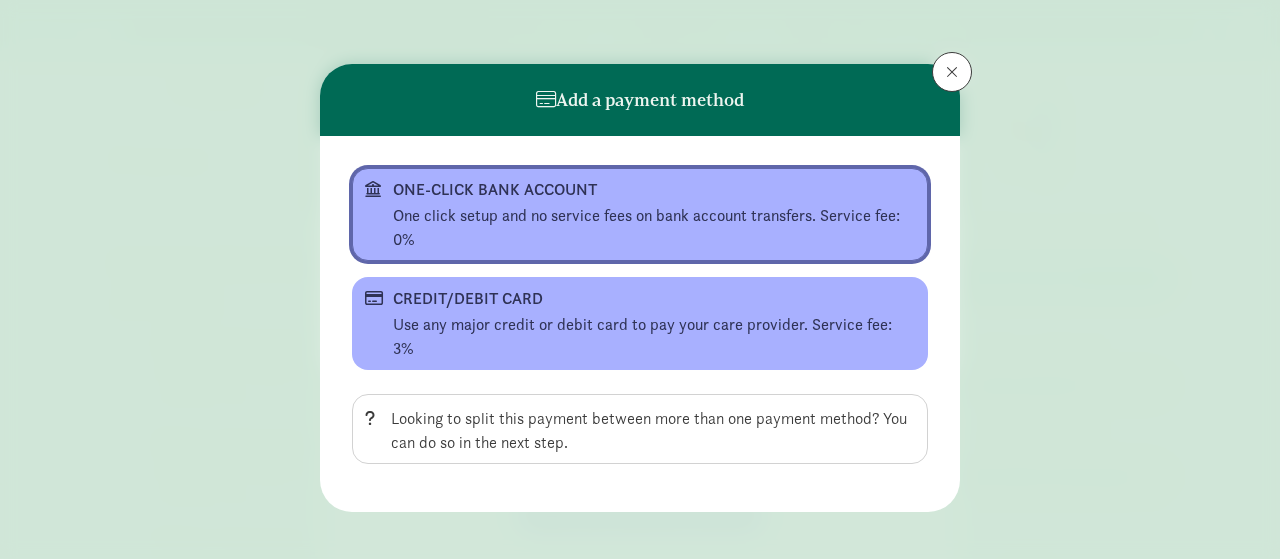 click on "One click setup and no service fees on bank account transfers. Service fee: 0%" at bounding box center [654, 228] 